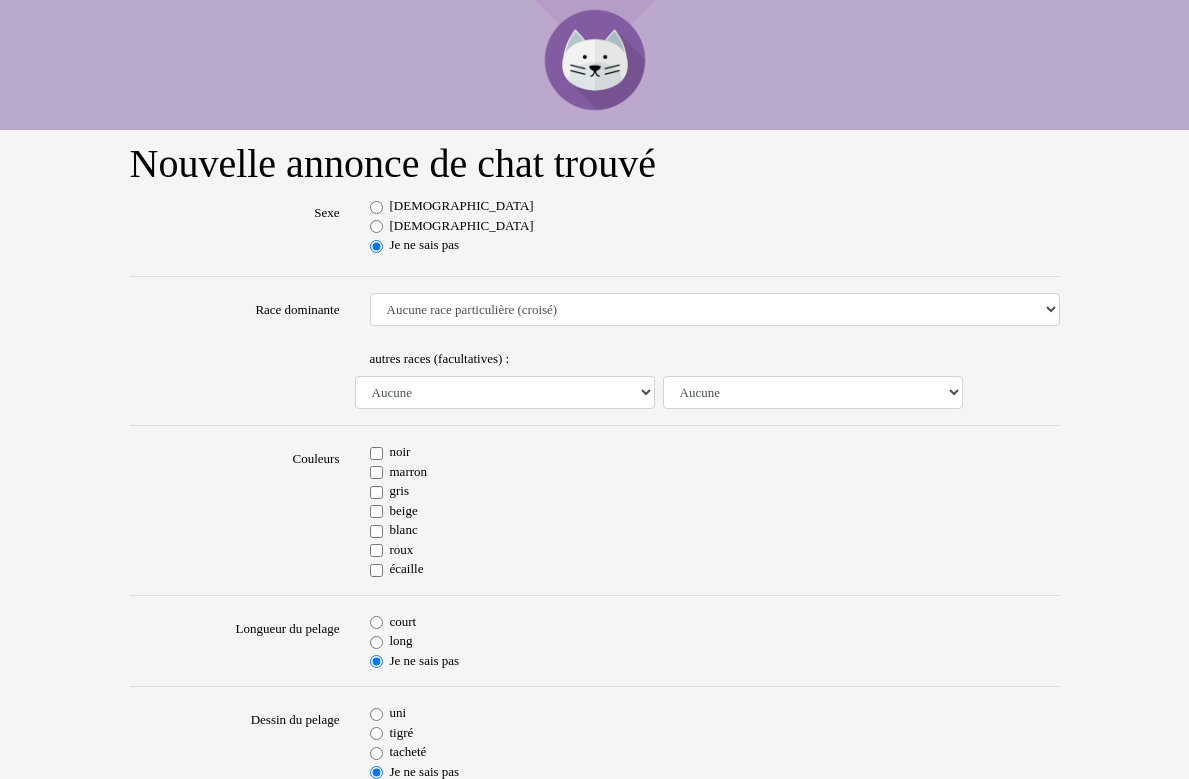 scroll, scrollTop: 0, scrollLeft: 0, axis: both 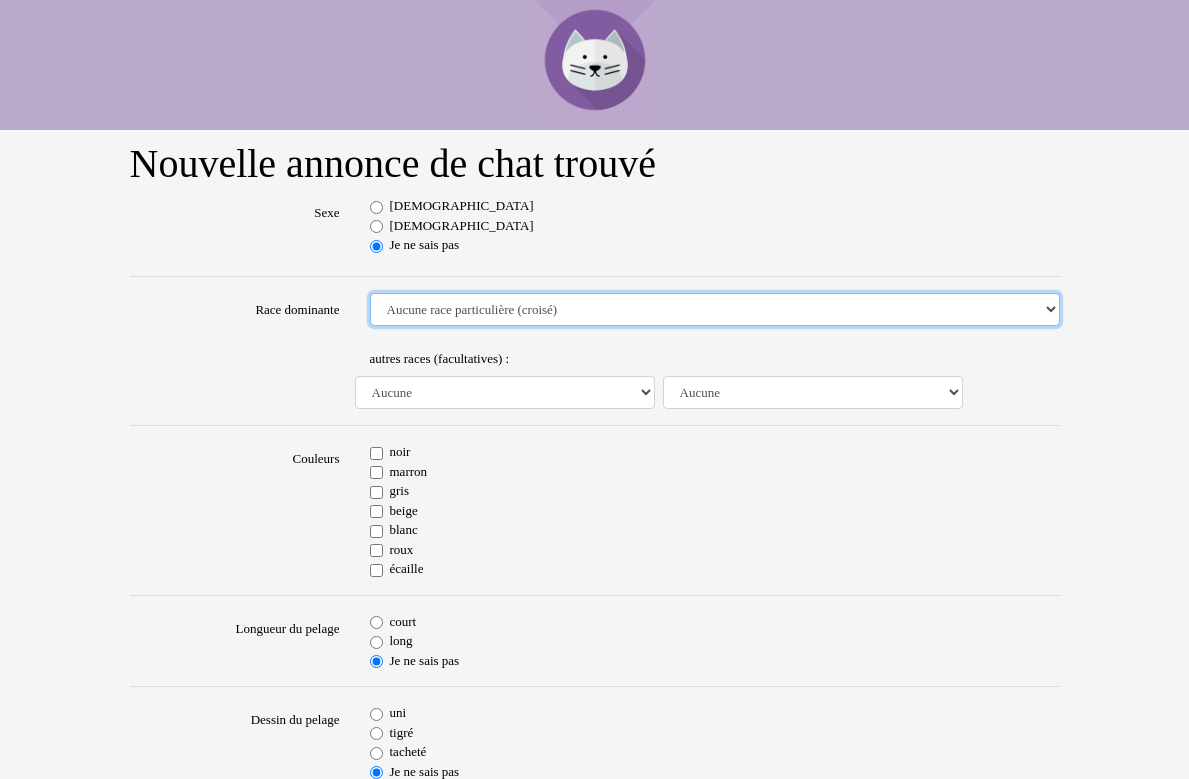 click on "Aucune race particulière (croisé)
Abyssin Américain à poil dur American Bobtail American Shorthair Angora Turc Balinais Bengal Bleu Russe Bombay British Shorthair Burmese Chartreux Chat de gouttière Chat des bois Norvégiens Chat du Sri Lanka Chat sacré de Birmanie Commun Cornish rex Devon rex Européen Exotic Shorthair Himalayan Korat Maine Coon Mandarin Norvégien Ocicat Oriental Persan Ragdoll Rex Selkirk Scottish Fold Siamois Sibérien Somali Sphynx" at bounding box center (715, 310) 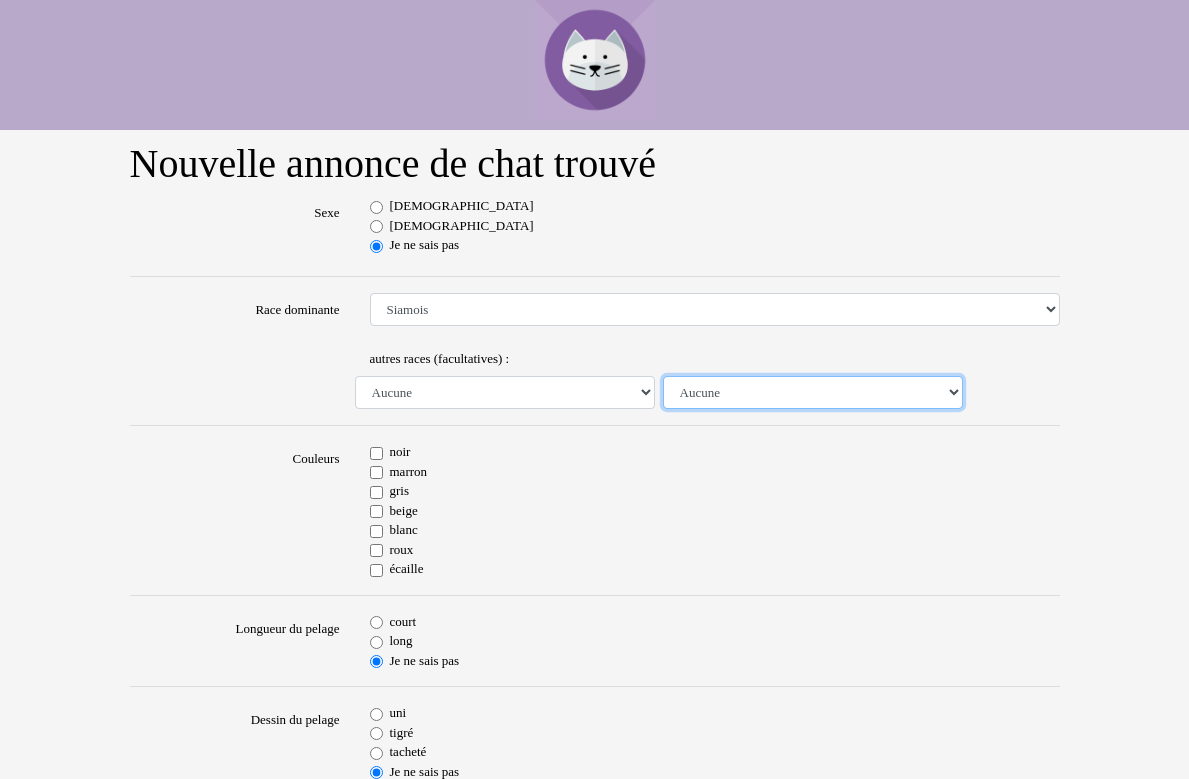 click on "Aucune
Abyssin Américain à poil dur American Bobtail American Shorthair Angora Turc Balinais Bengal Bleu Russe Bombay British Shorthair Burmese Chartreux Chat de gouttière Chat des bois Norvégiens Chat du Sri Lanka Chat sacré de Birmanie Commun Cornish rex Devon rex Européen Exotic Shorthair Himalayan Korat Maine Coon Mandarin Norvégien Ocicat Oriental Persan Ragdoll Rex Selkirk Scottish Fold Siamois Sibérien Somali Sphynx" at bounding box center [813, 393] 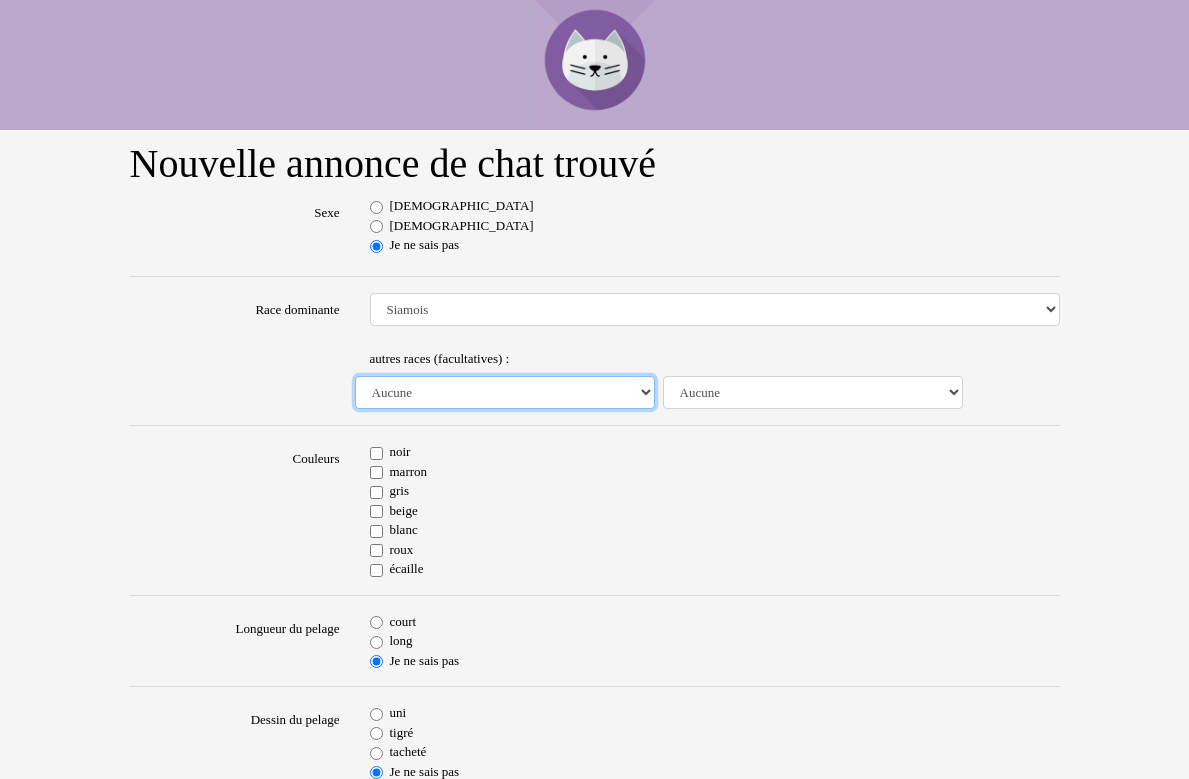 click on "Aucune
Abyssin Américain à poil dur American Bobtail American Shorthair Angora Turc Balinais Bengal Bleu Russe Bombay British Shorthair Burmese Chartreux Chat de gouttière Chat des bois Norvégiens Chat du Sri Lanka Chat sacré de Birmanie Commun Cornish rex Devon rex Européen Exotic Shorthair Himalayan Korat Maine Coon Mandarin Norvégien Ocicat Oriental Persan Ragdoll Rex Selkirk Scottish Fold Siamois Sibérien Somali Sphynx" at bounding box center [505, 393] 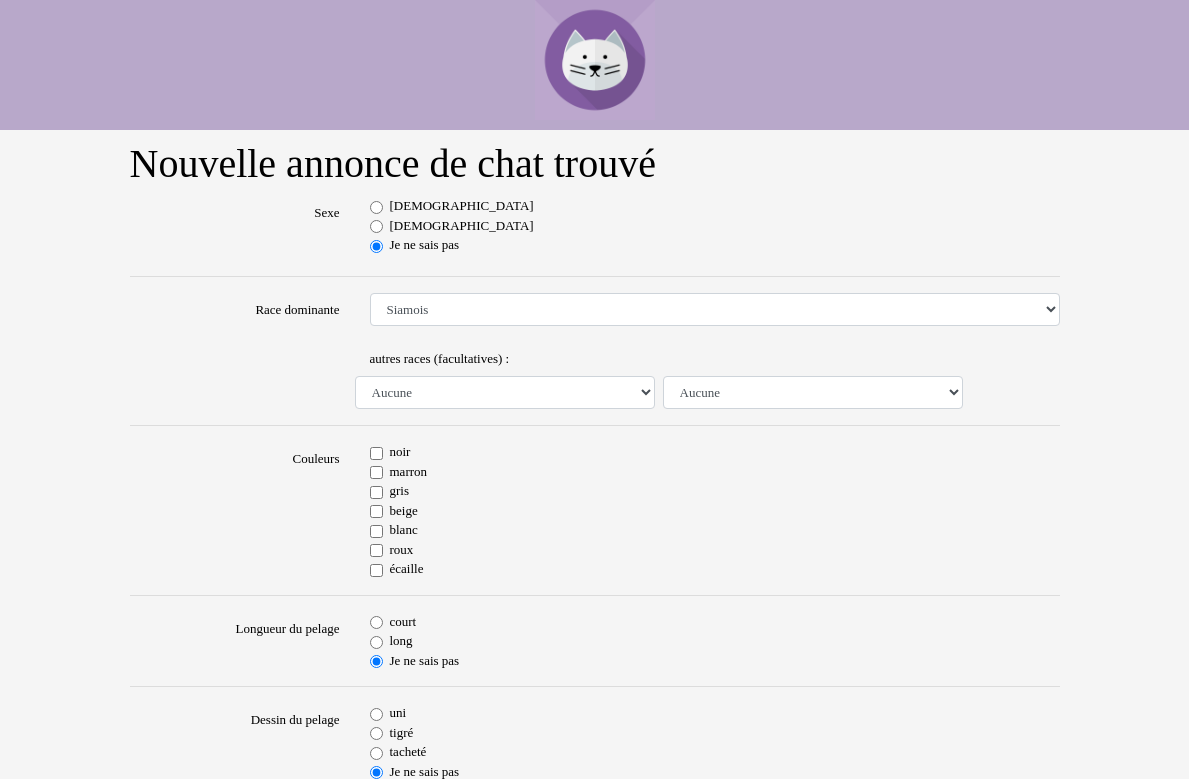 click on "Aucune
Abyssin Américain à poil dur American Bobtail American Shorthair Angora Turc Balinais Bengal Bleu Russe Bombay British Shorthair Burmese Chartreux Chat de gouttière Chat des bois Norvégiens Chat du Sri Lanka Chat sacré de Birmanie Commun Cornish rex Devon rex Européen Exotic Shorthair Himalayan Korat Maine Coon Mandarin Norvégien Ocicat Oriental Persan Ragdoll Rex Selkirk Scottish Fold Siamois Sibérien Somali Sphynx
Aucune
Abyssin Américain à poil dur American Bobtail American Shorthair Angora Turc Balinais Bengal Bleu Russe Bombay British Shorthair Burmese Chartreux Chat de gouttière Chat des bois Norvégiens Chat du Sri Lanka Chat sacré de Birmanie Commun Cornish rex Devon rex Européen Exotic Shorthair Himalayan Korat Maine Coon Mandarin Norvégien Ocicat Oriental Persan Ragdoll Rex Selkirk Scottish Fold Siamois Sibérien Somali Sphynx" at bounding box center (715, 393) 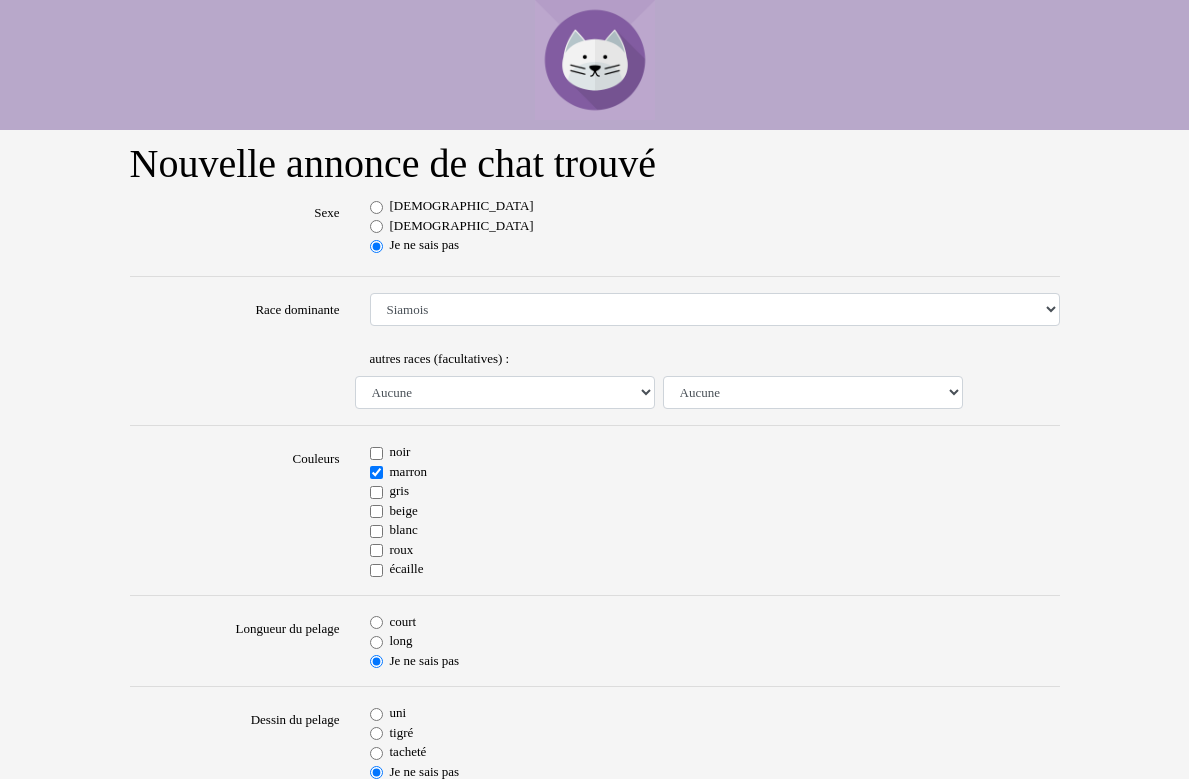 click on "beige" at bounding box center [376, 511] 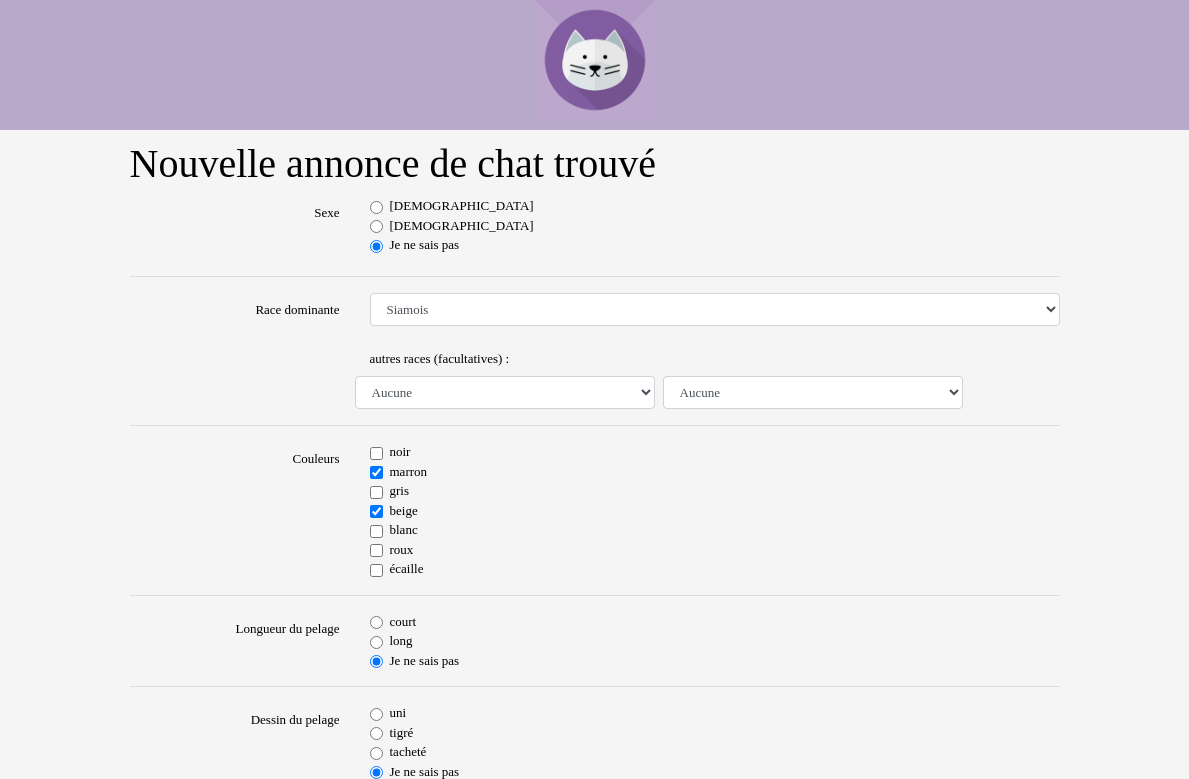 click on "court" at bounding box center (376, 622) 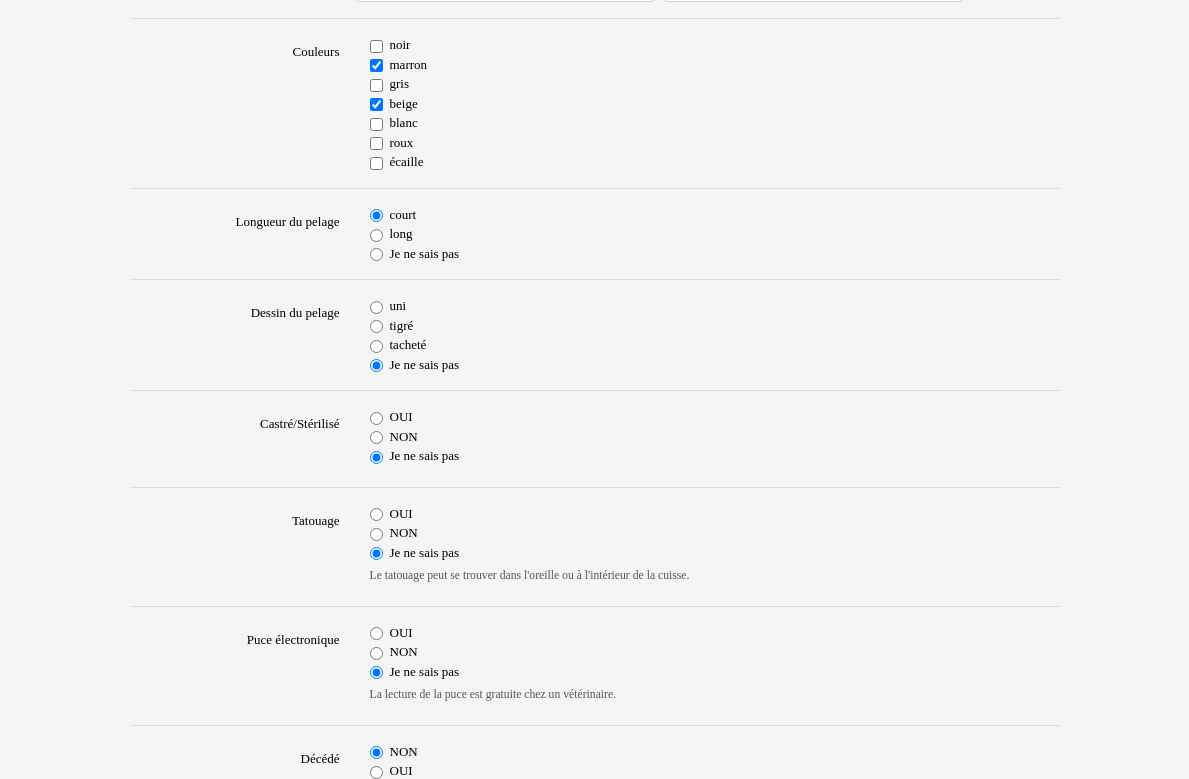 scroll, scrollTop: 415, scrollLeft: 0, axis: vertical 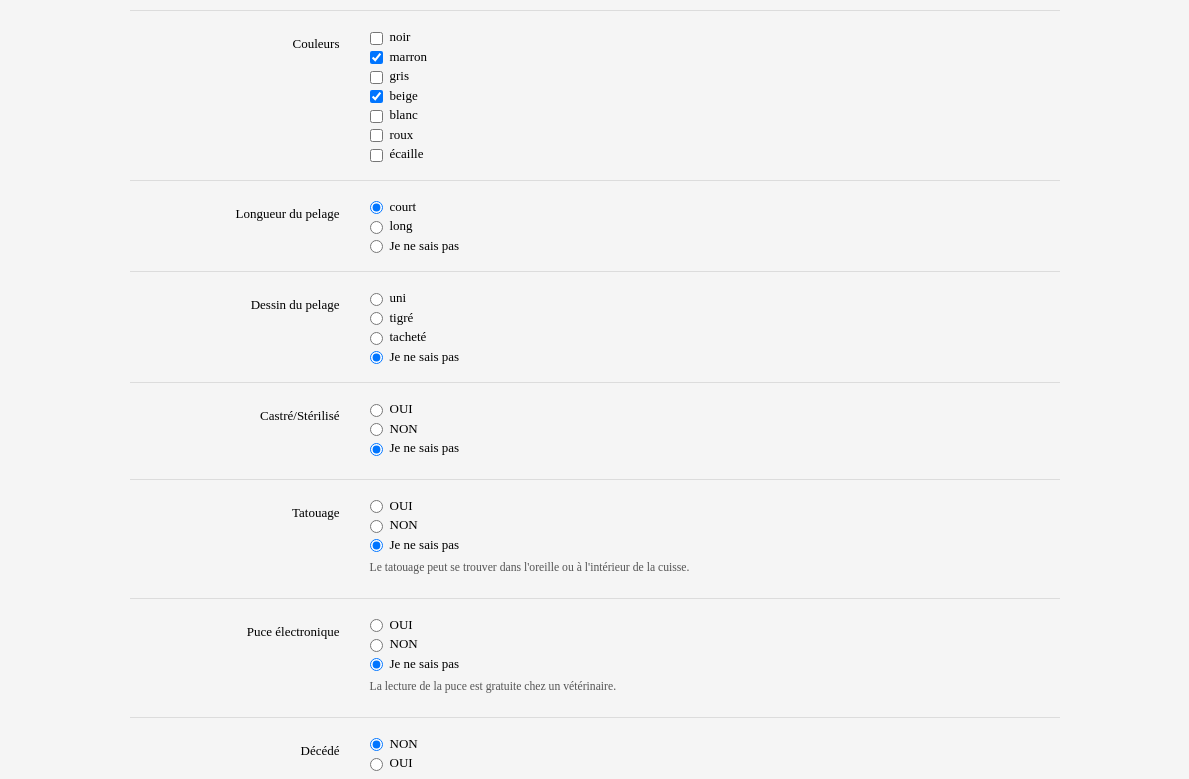 click on "NON" at bounding box center [376, 526] 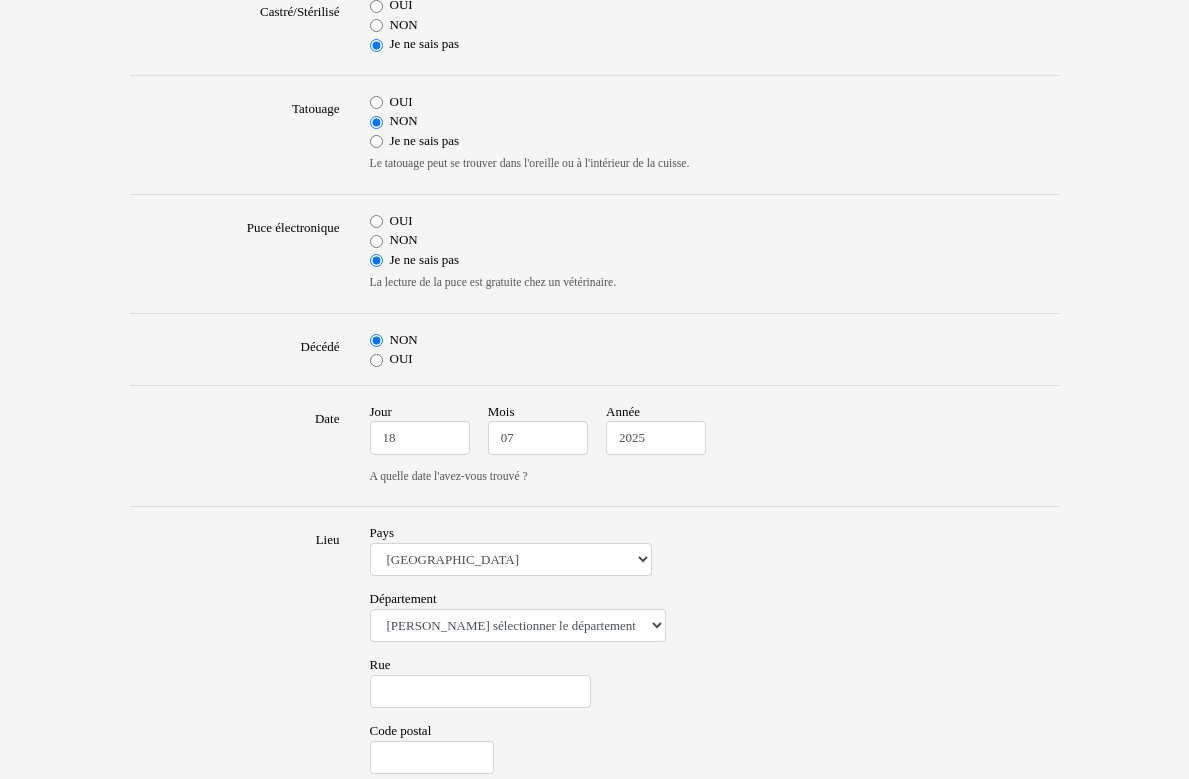 scroll, scrollTop: 823, scrollLeft: 0, axis: vertical 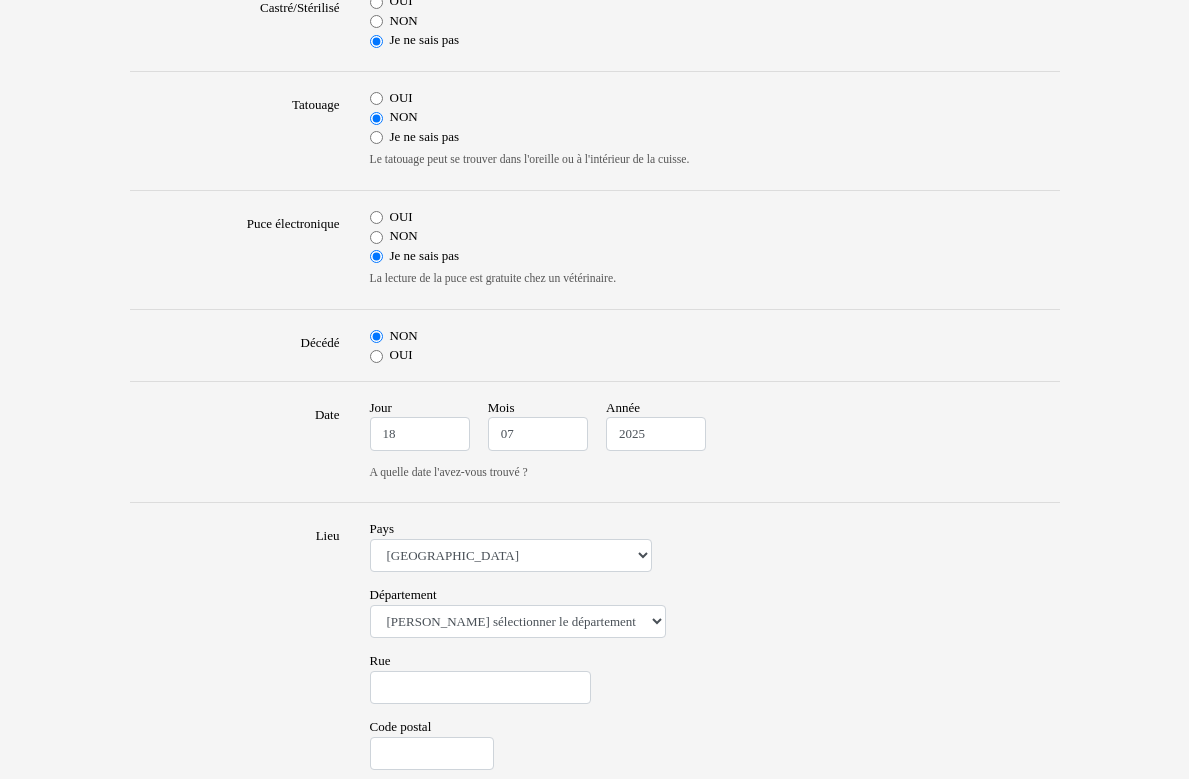 click on "OUI" at bounding box center (376, 356) 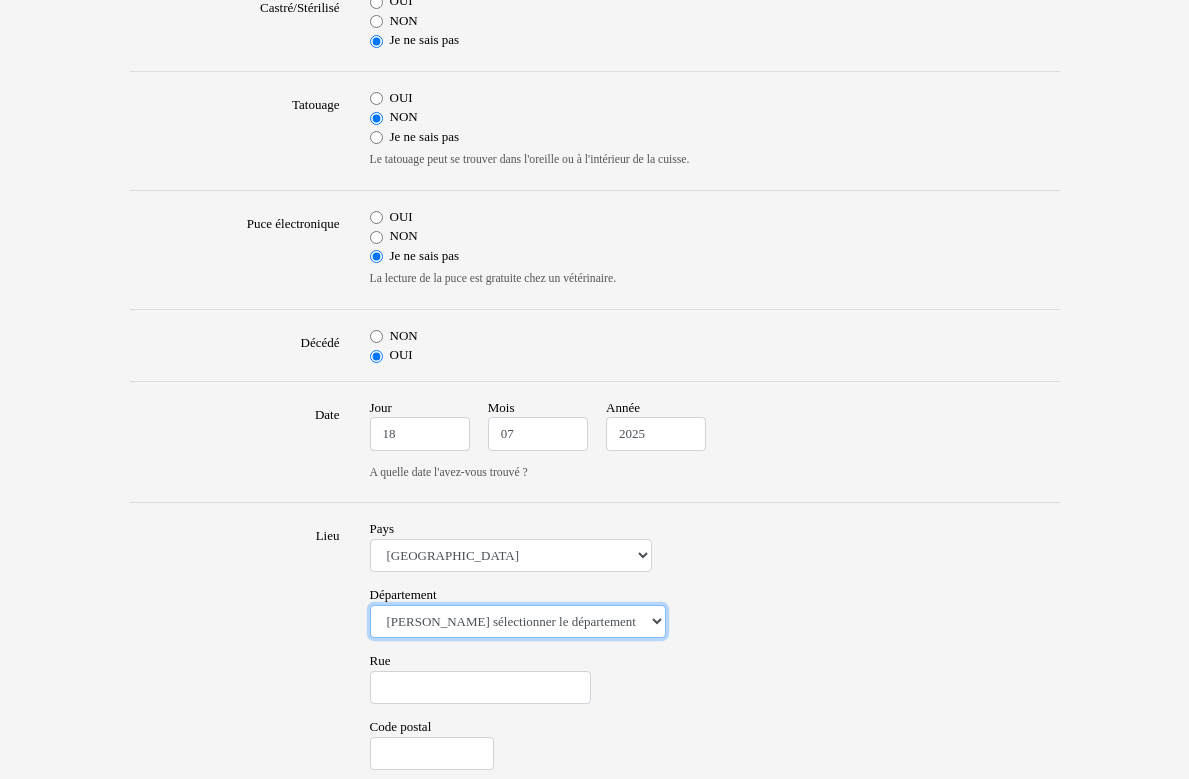 click on "Veuillez sélectionner le département 01 - Ain 02 - Aisne 03 - Allier 04 - Alpes de Hautes-Provence 05 - Hautes-Alpes 06 - Alpes-Maritimes 07 - Ardèche 08 - Ardennes 09 - Ariege 10 - Aube 11 - Aude 12 - Aveyron 13 - Bouches-Du-Rhône 14 - Calvados 15 - Cantal 16 - Charente 17 - Charente-Maritime 18 - Cher 19 - Correze 20 - Corse 21 - Cote-d'Or 22 - Côtes d'Armor 23 - Creuse 24 - Dordogne 25 - Doubs 26 - Drôme 27 - Eure 28 - Eure-et-Loir 29 - Finistere 30 - Gard 31 - Haute-Garonne 32 - Gers 33 - Gironde 34 - Hérault 35 - Ille-et-Vilaine 36 - Indre 37 - Indre-et-Loire 38 - Isère 39 - Jura 40 - Landes 41 - Loir-et-Cher 42 - Loire 43 - Haute-Loire 44 - Loire-Atlantique 45 - Loiret 46 - Lot 47 - Lot-et-Garonne 48 - Lozère 49 - Maine-et-Loire 50 - Manche 51 - Marne 52 - Haute-Marne 53 - Mayenne 54 - Meurthe-et-Moselle 55 - Meuse 56 - Morbihan 57 - Moselle 58 - Nièvre 59 - Nord 60 - Oise 61 - Orne 62 - Pas-de-Calais 63 - Puy-de-Dôme 64 - Pyrénées-Atlantiques 65 - Hautes-Pyrénées 67 - Bas-Rhin 75 - Paris" at bounding box center [518, 622] 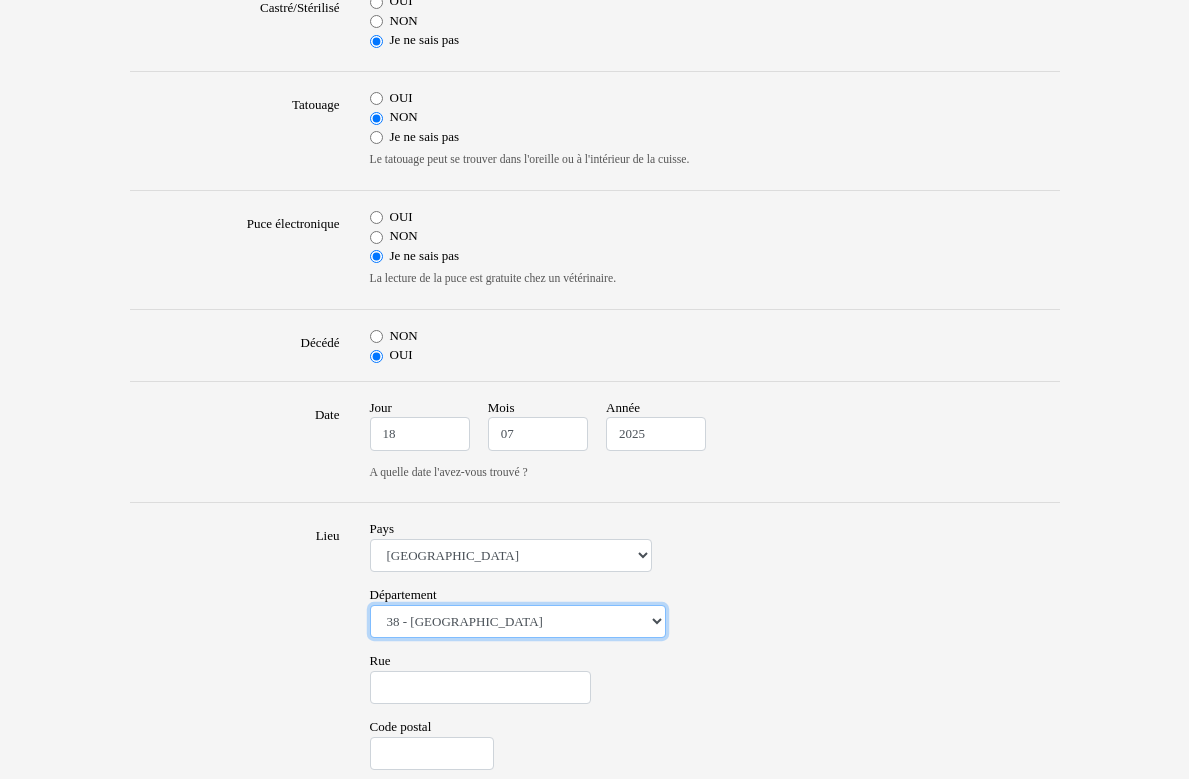 click on "38 - Isère" at bounding box center [0, 0] 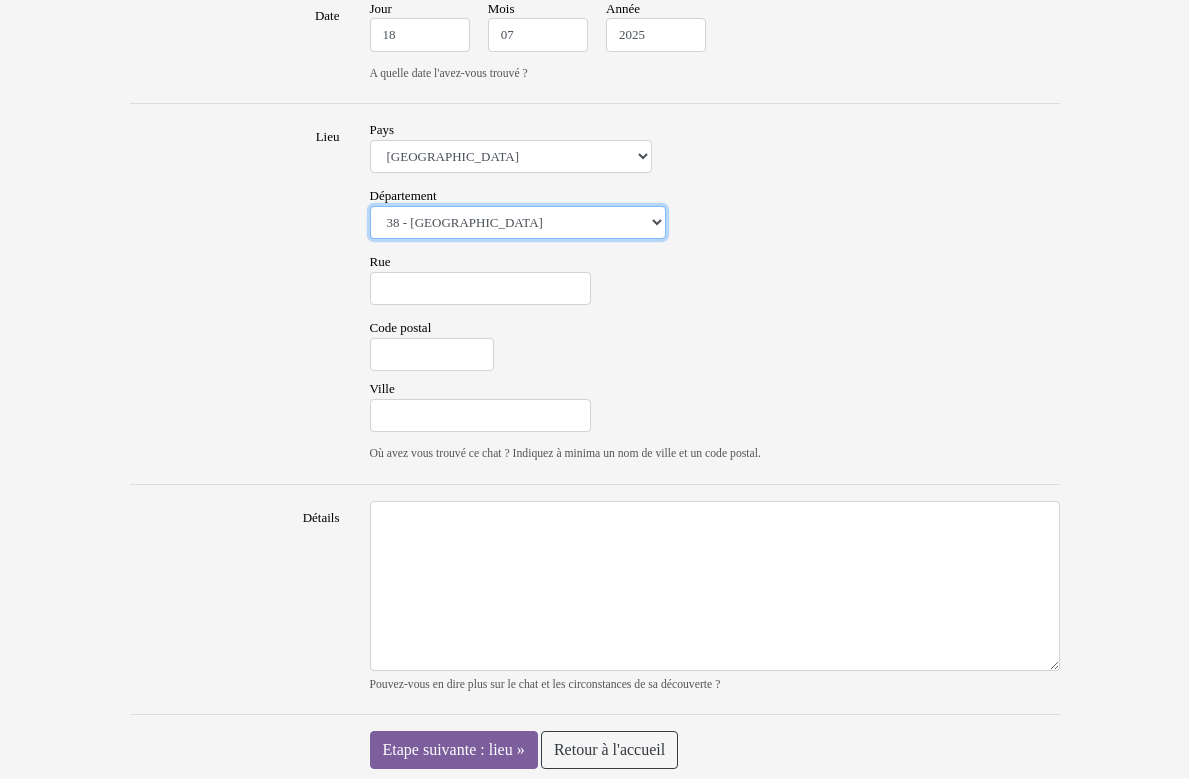 scroll, scrollTop: 1228, scrollLeft: 0, axis: vertical 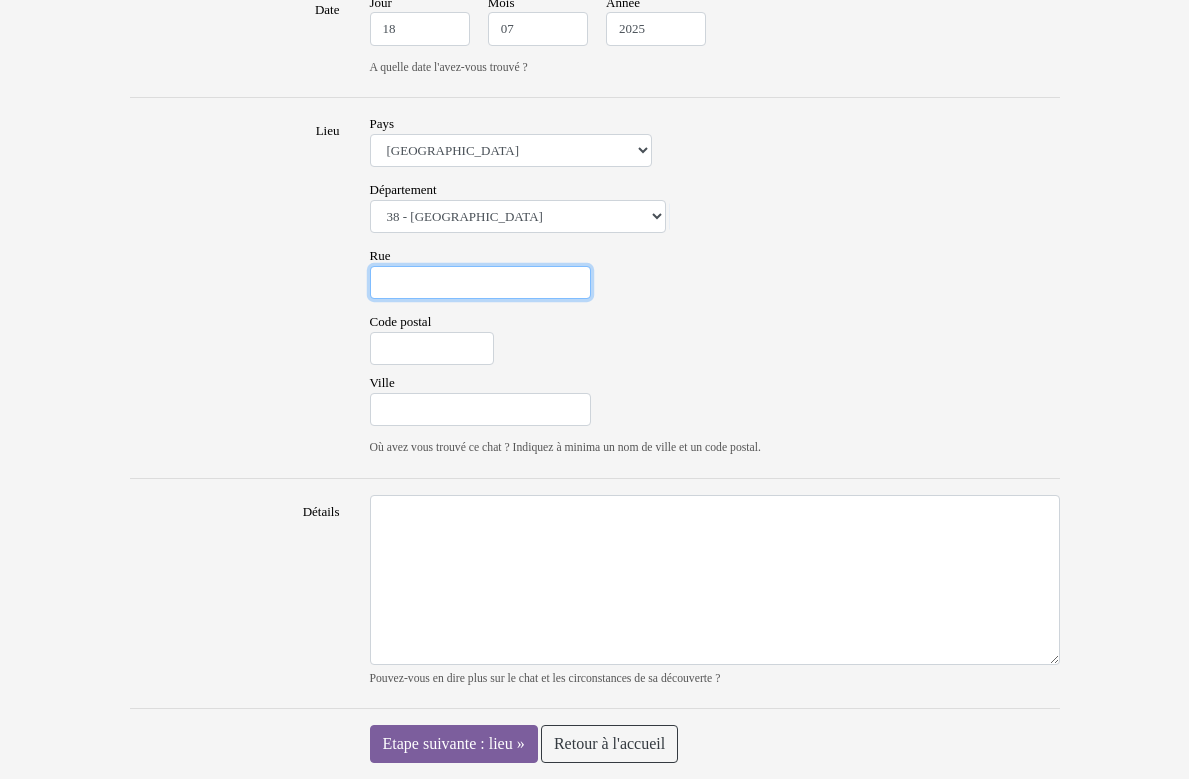 click on "Rue" at bounding box center (480, 283) 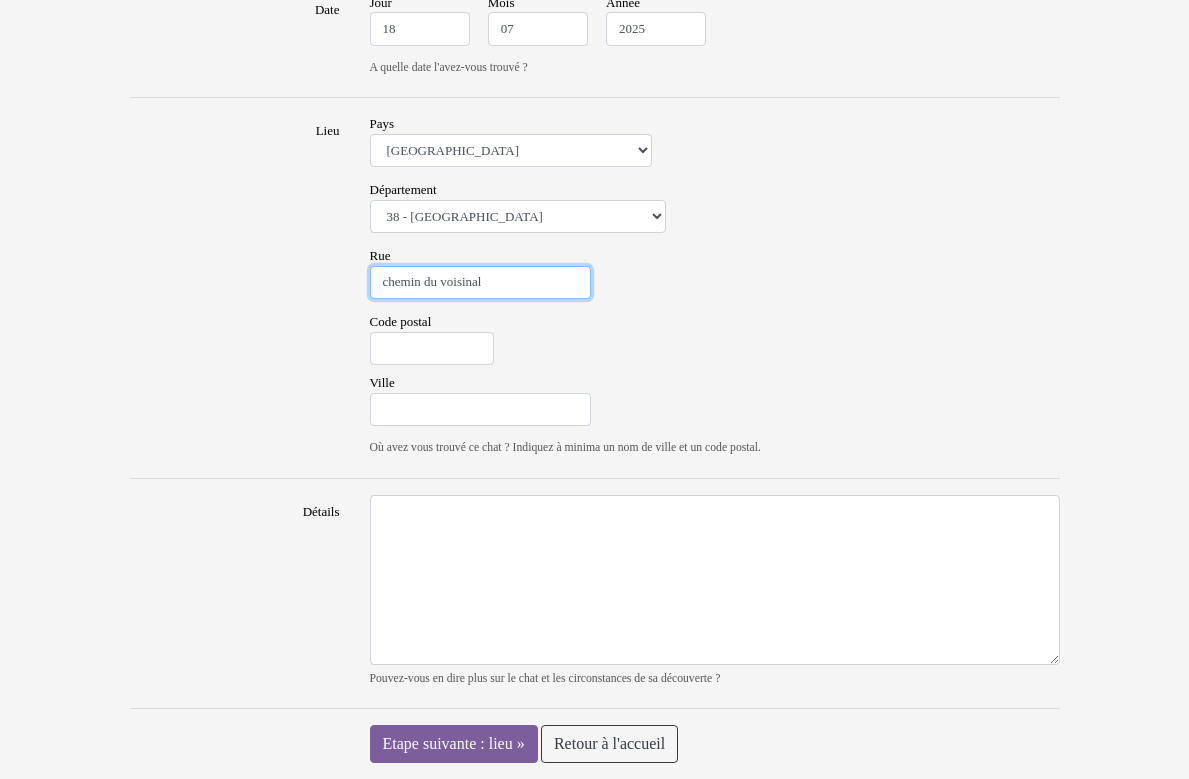 click on "chemin du voisinal" at bounding box center [480, 283] 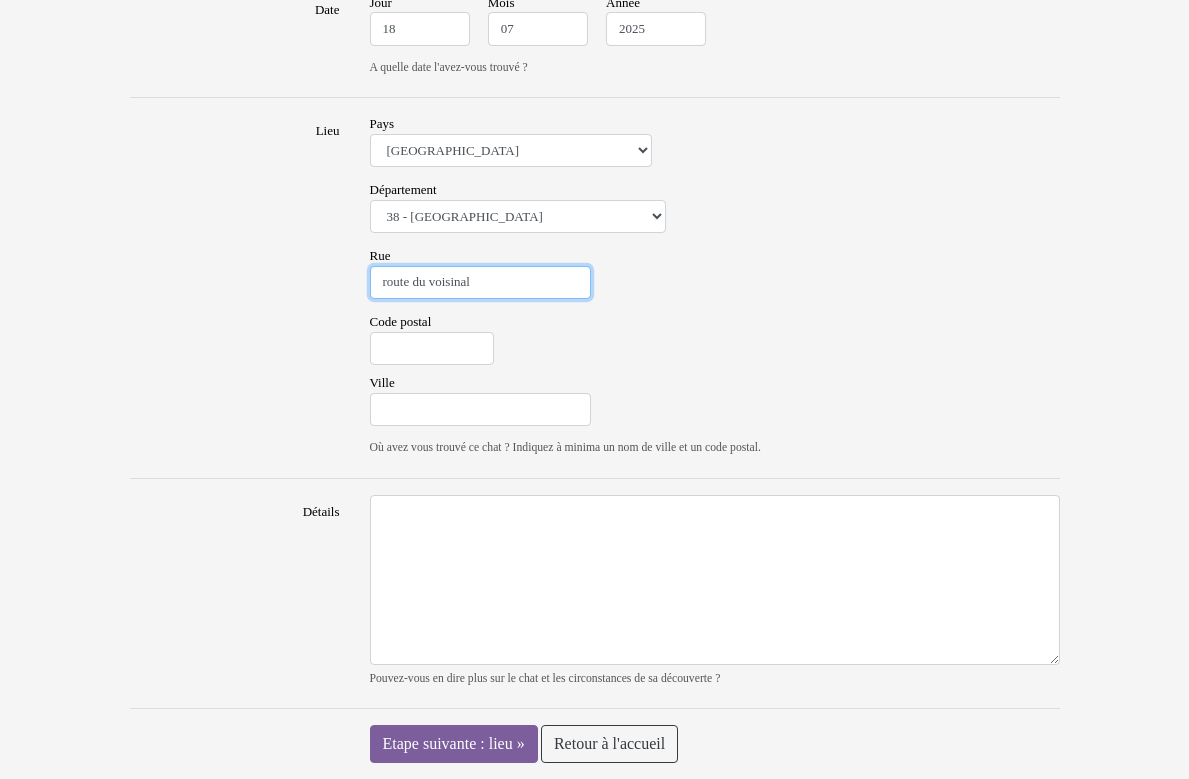 type on "route du voisinal" 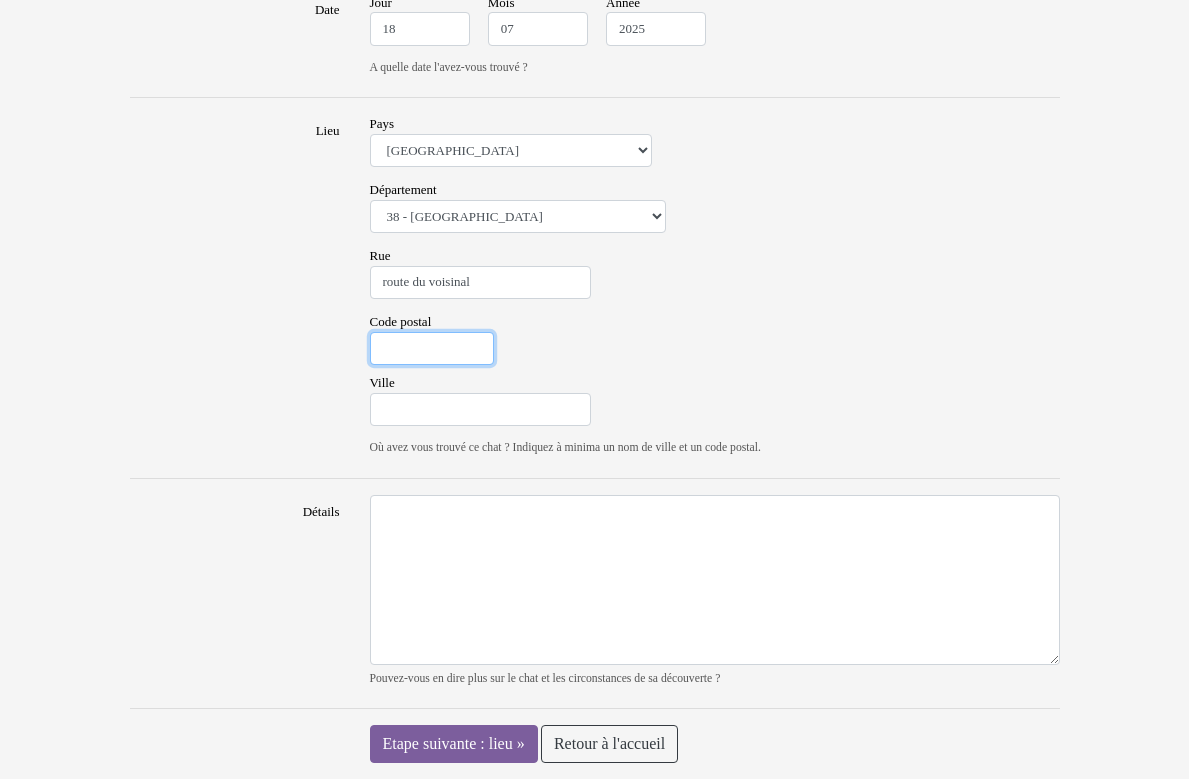 click on "Code postal" at bounding box center [432, 349] 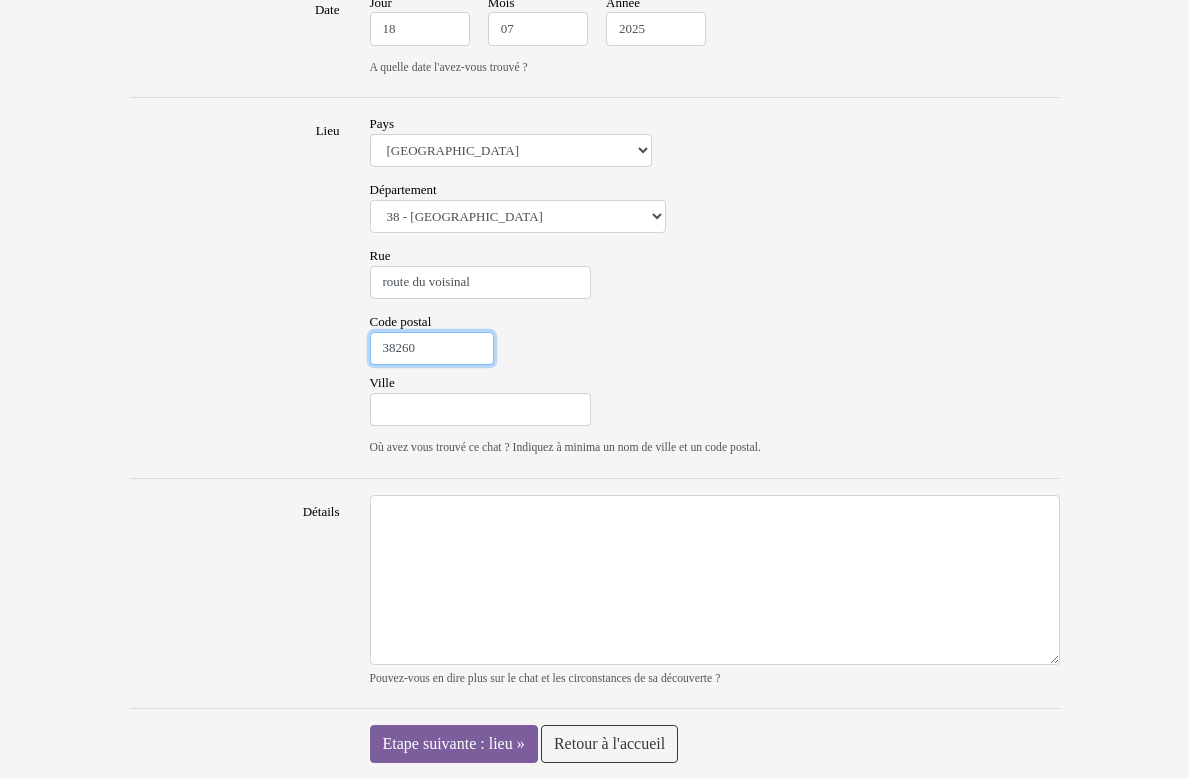 type on "38260" 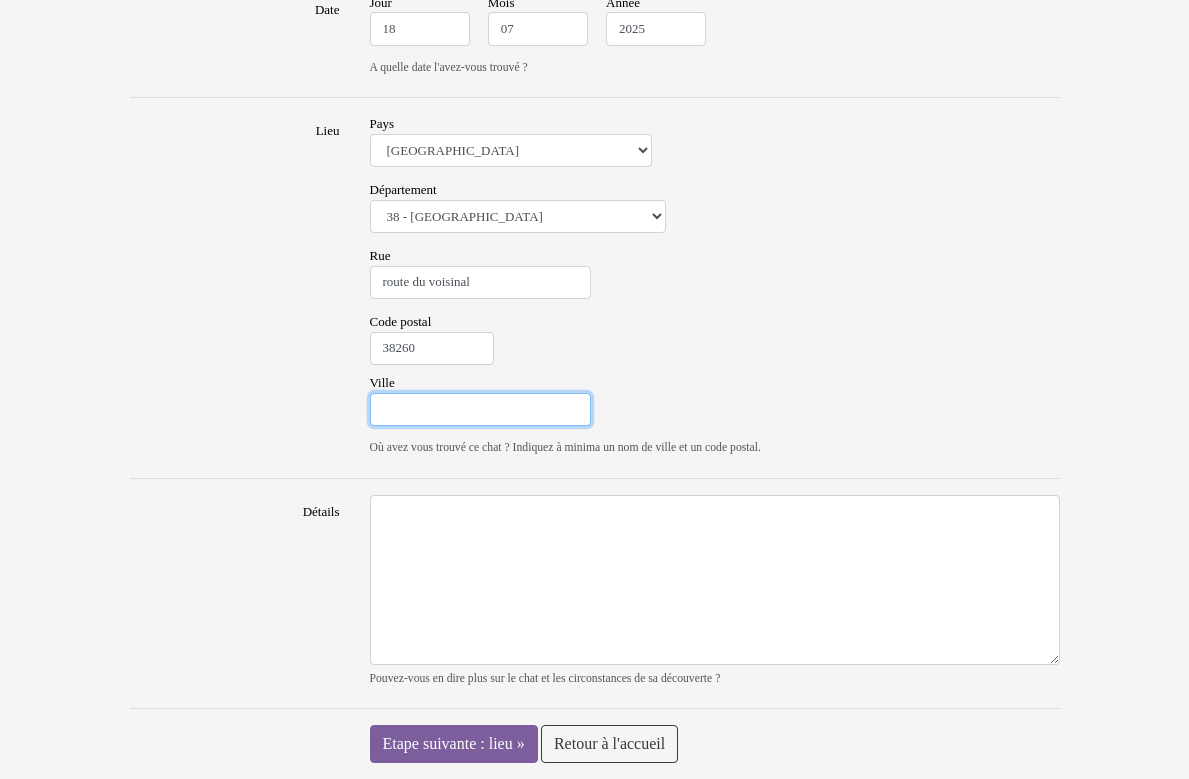 click on "Ville" at bounding box center (480, 410) 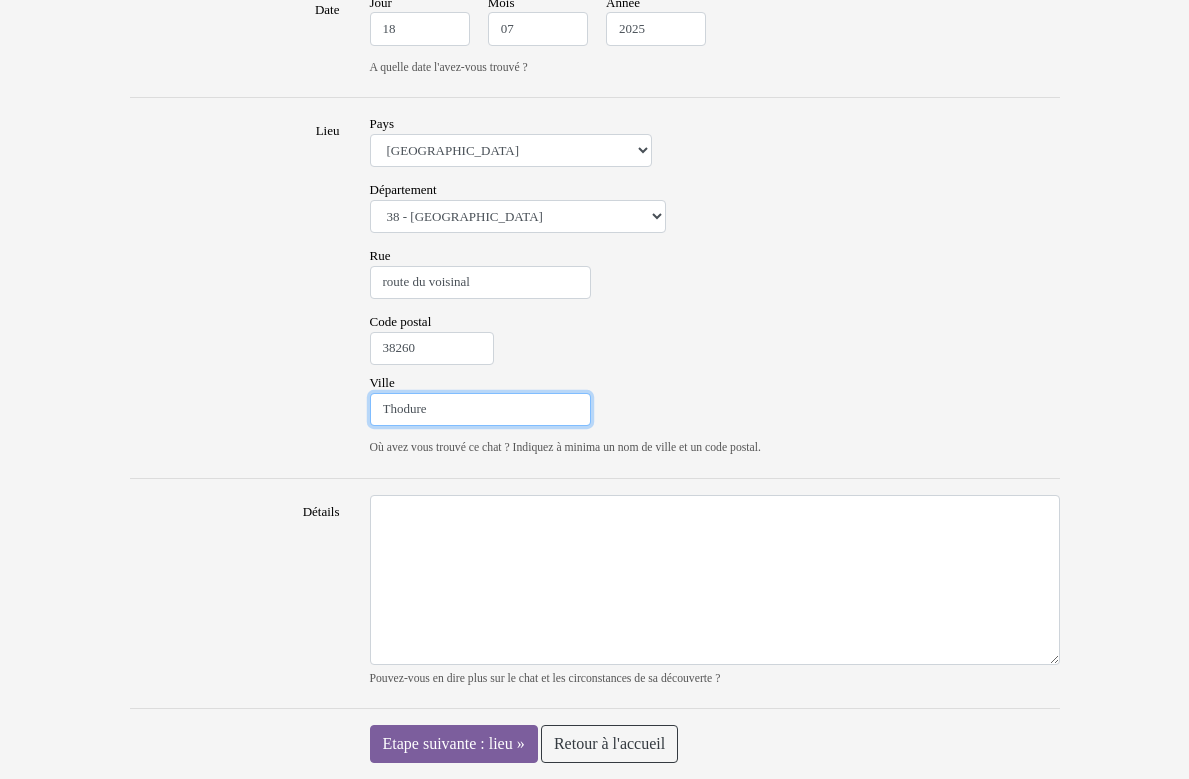 type on "Thodure" 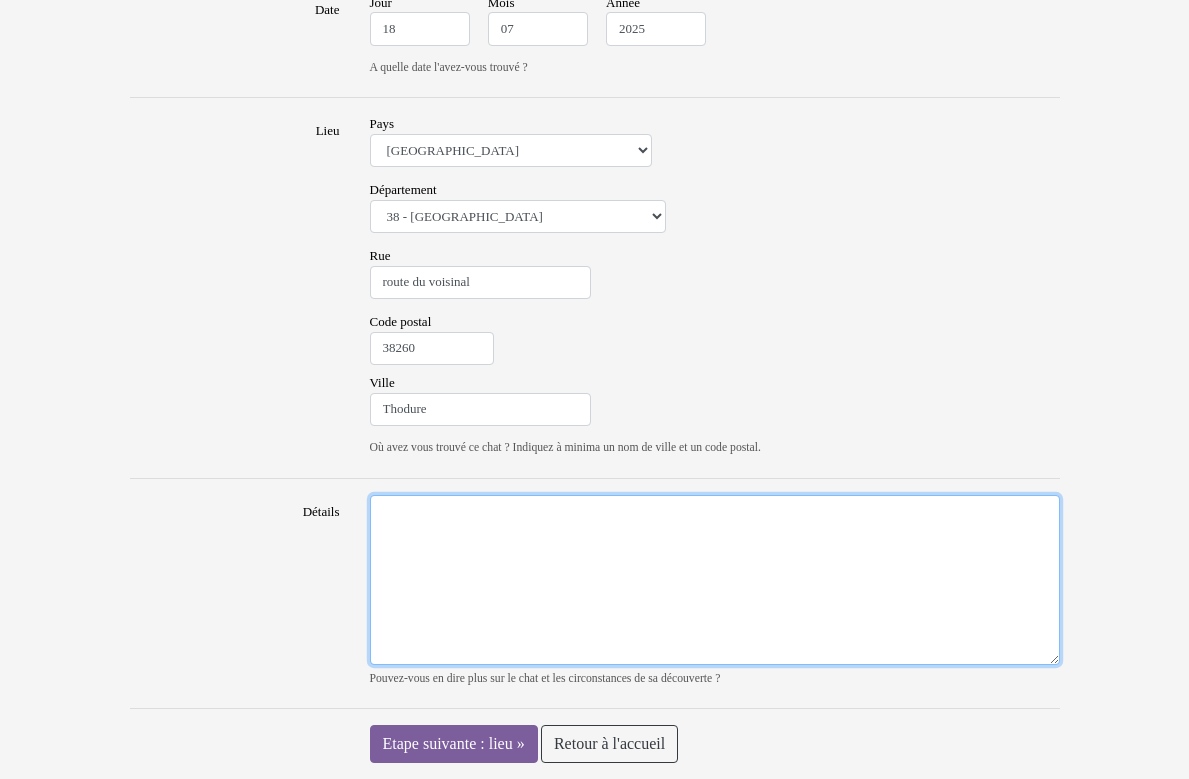 click on "Détails" at bounding box center (715, 580) 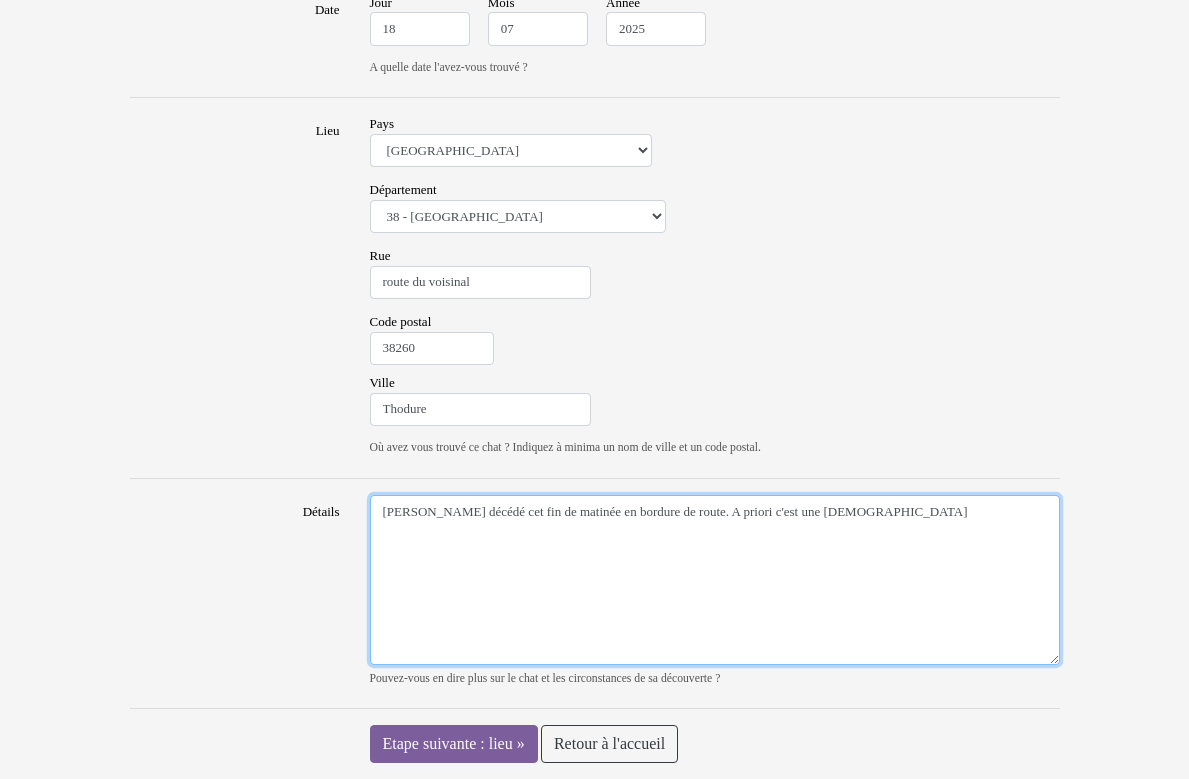 click on "Trouvé décédé cet fin de matinée en bordure de route. A priori c'est une femelle" at bounding box center (715, 580) 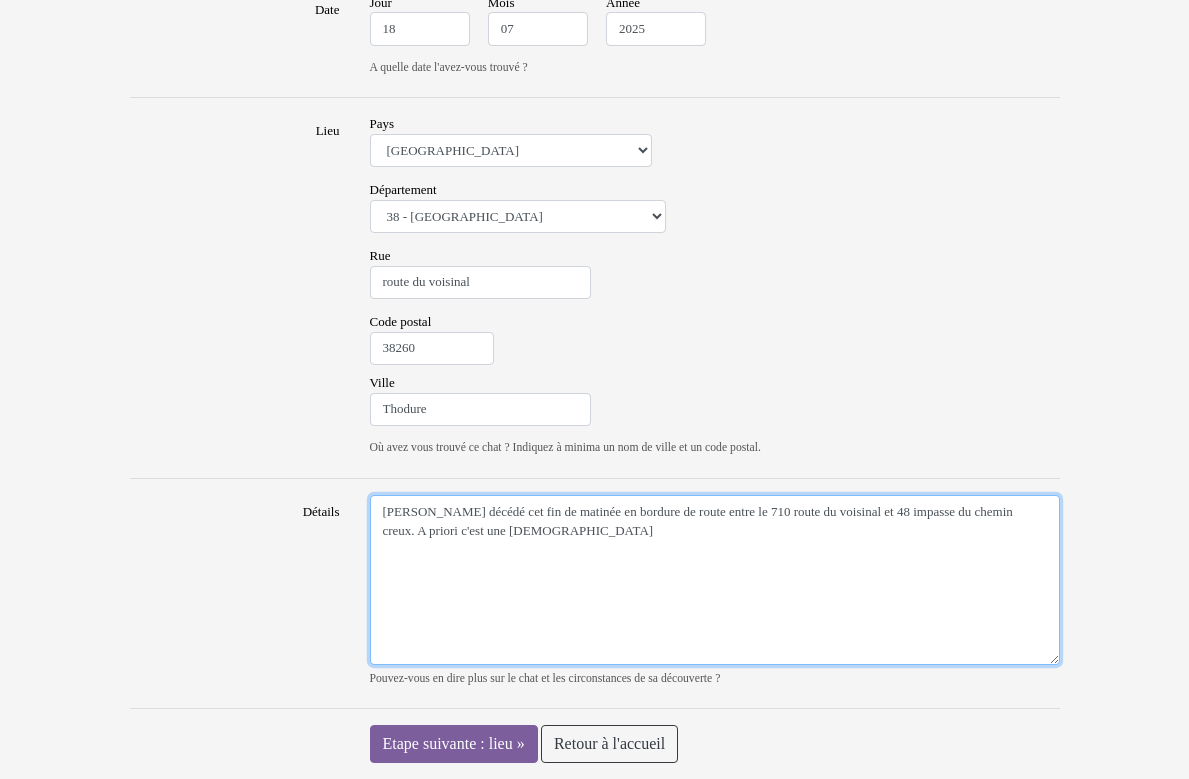 click on "Trouvé décédé cet fin de matinée en bordure de route entre le 710 route du voisinal et 48 impasse du chemin creux. A priori c'est une femelle" at bounding box center [715, 580] 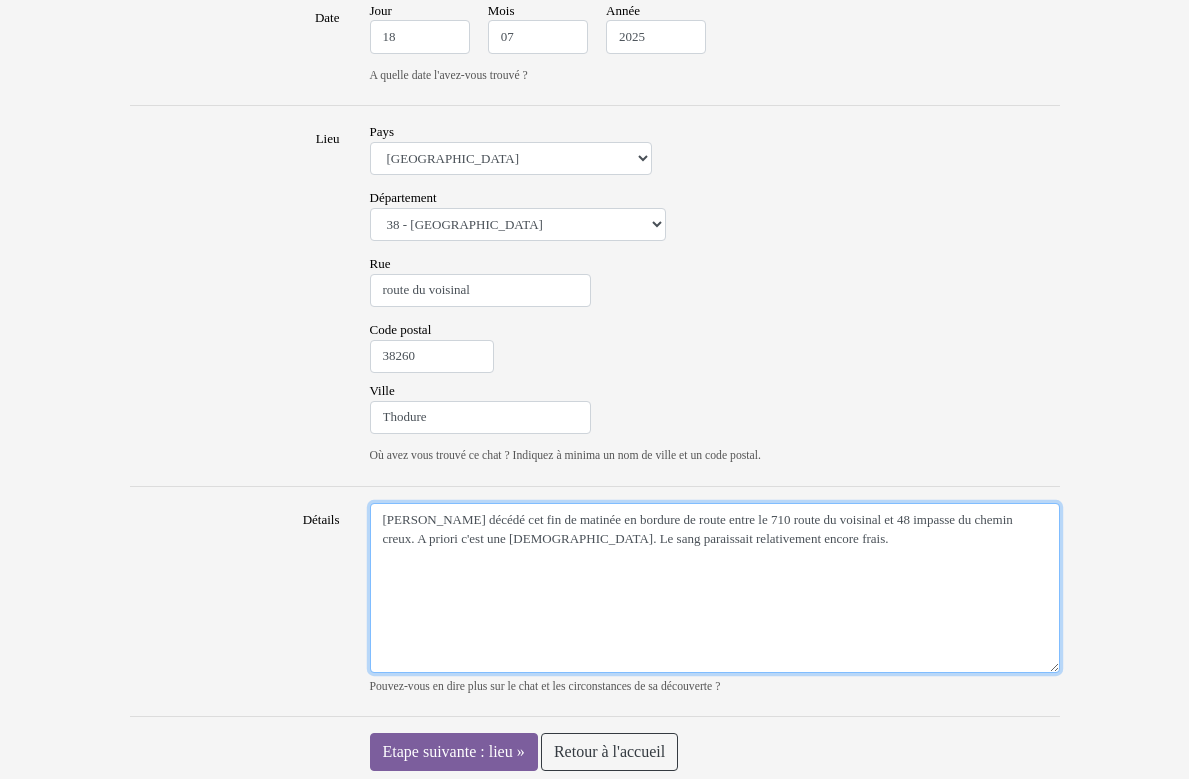 scroll, scrollTop: 1228, scrollLeft: 0, axis: vertical 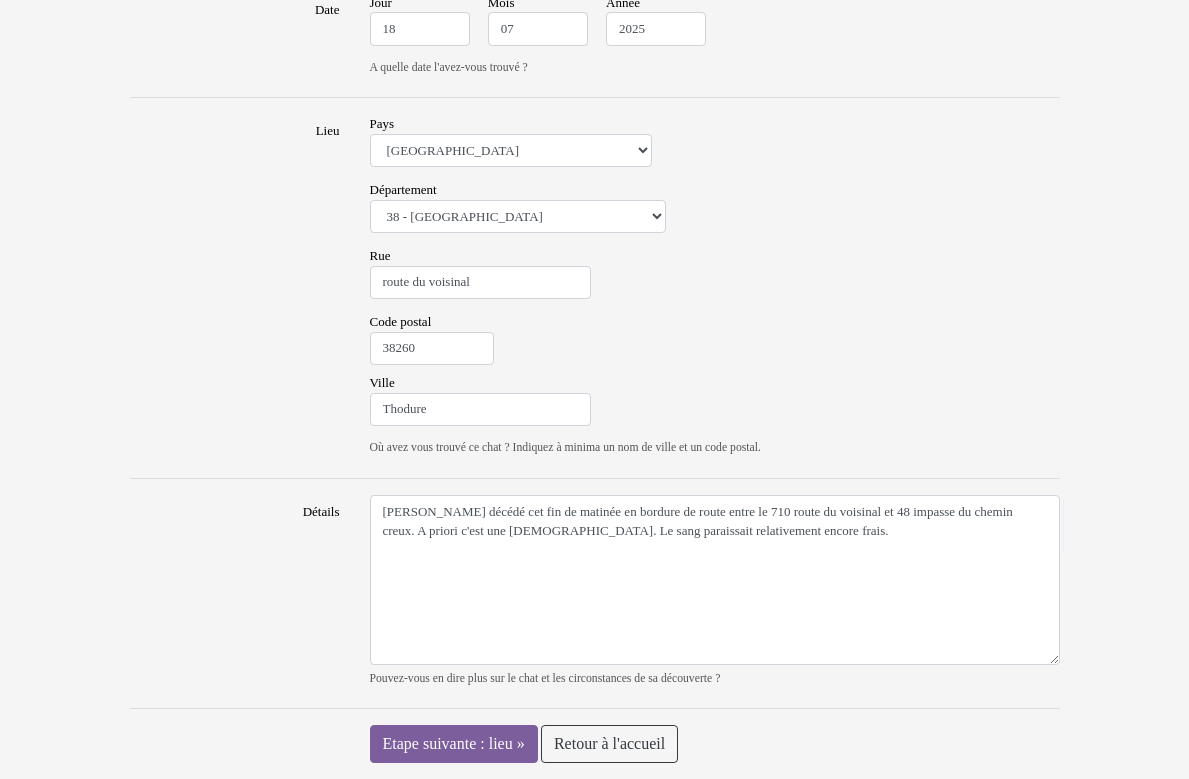 click on "Où avez vous trouvé ce chat ? Indiquez à minima un nom de ville et un code postal." at bounding box center (715, 448) 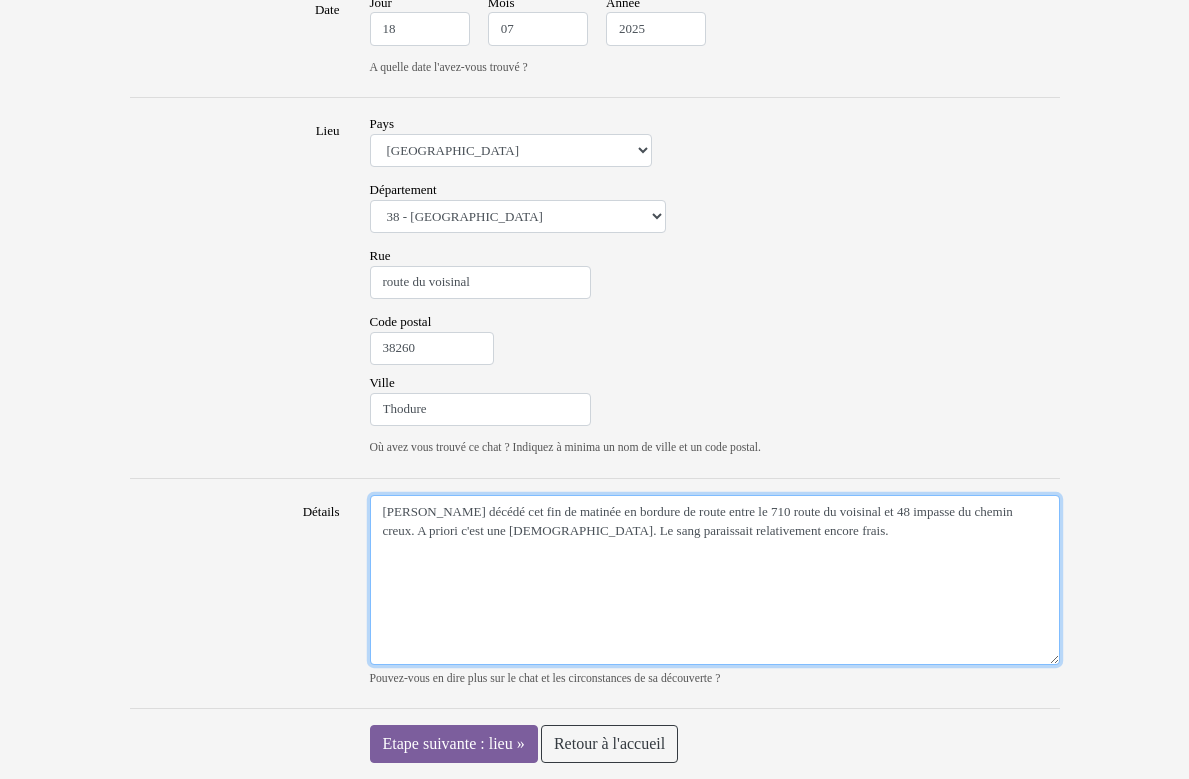 click on "Trouvé décédé cet fin de matinée en bordure de route entre le 710 route du voisinal et 48 impasse du chemin creux. A priori c'est une femelle. Le sang paraissait relativement encore frais." at bounding box center [715, 580] 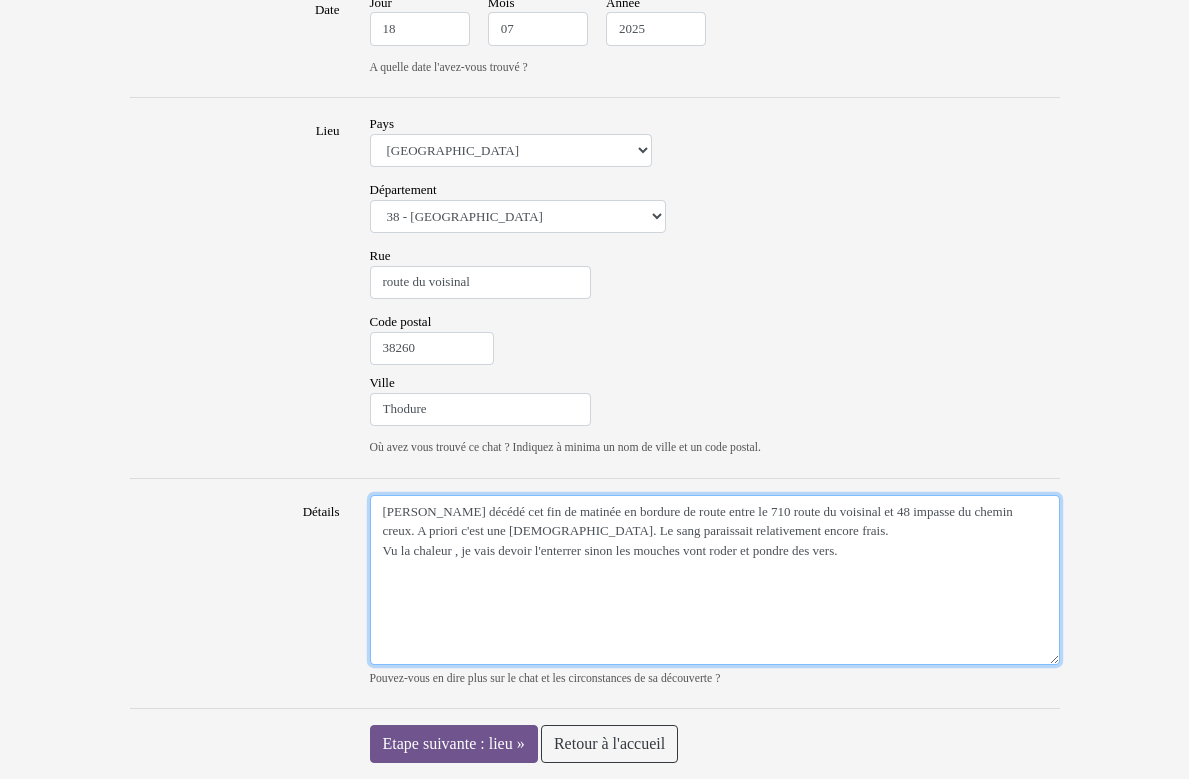 type on "Trouvé décédé cet fin de matinée en bordure de route entre le 710 route du voisinal et 48 impasse du chemin creux. A priori c'est une femelle. Le sang paraissait relativement encore frais.
Vu la chaleur , je vais devoir l'enterrer sinon les mouches vont roder et pondre des vers." 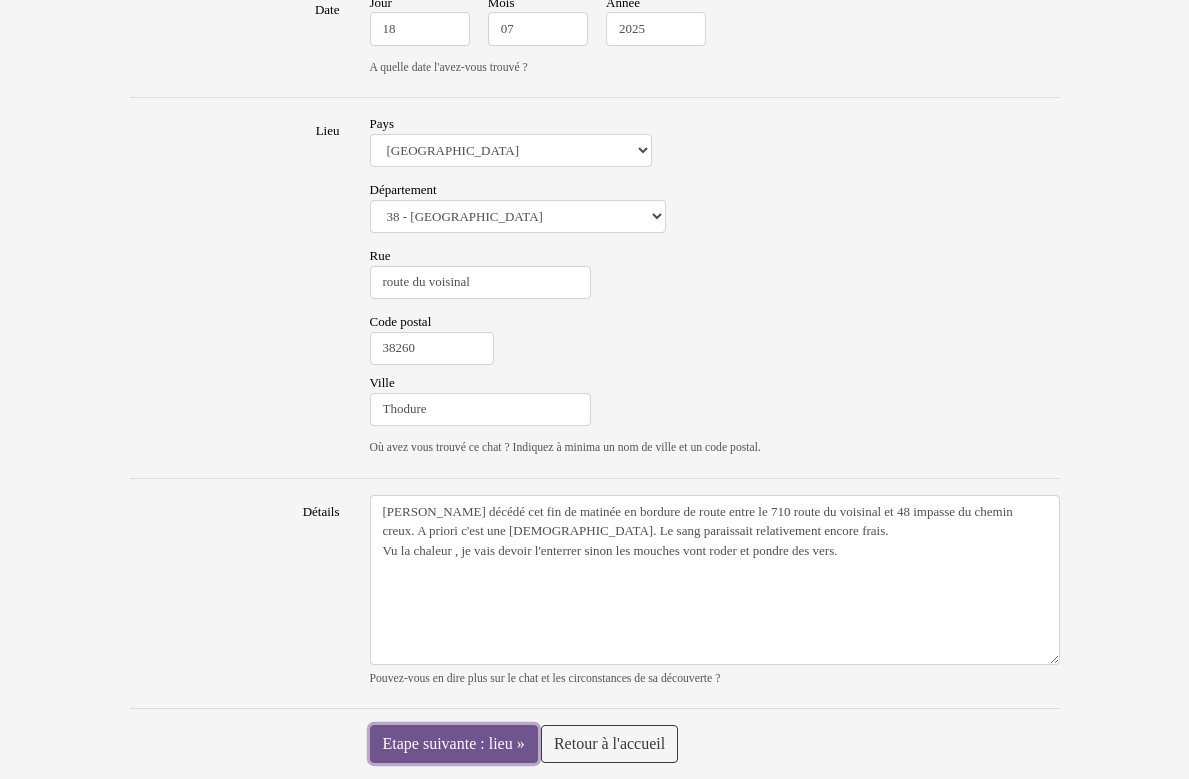click on "Etape suivante : lieu »" at bounding box center (454, 744) 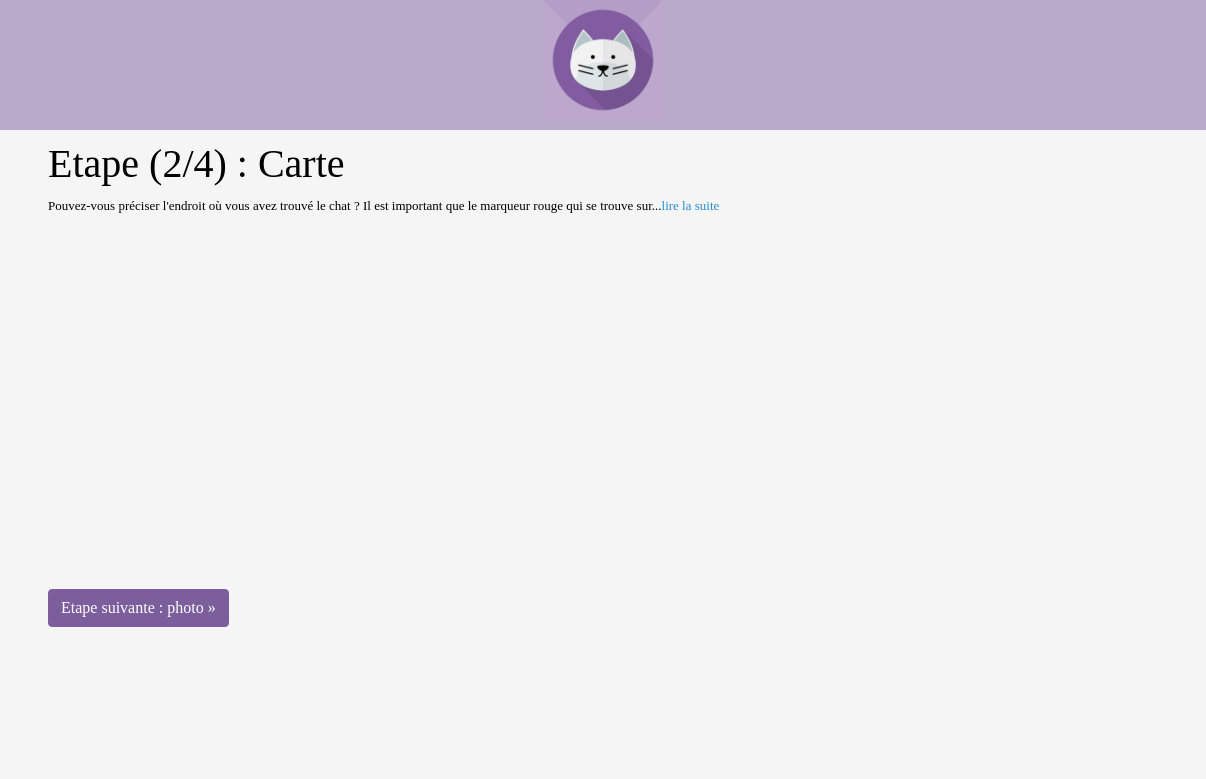 scroll, scrollTop: 0, scrollLeft: 0, axis: both 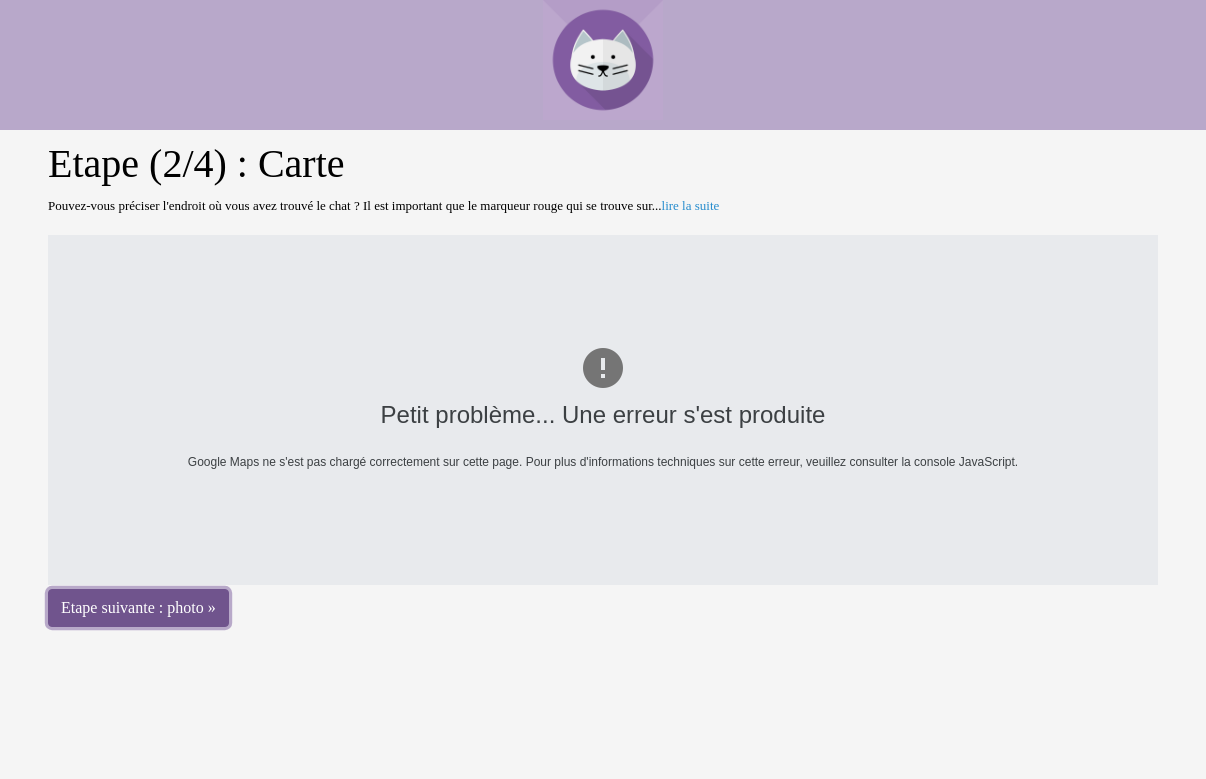 click on "Etape suivante : photo »" at bounding box center (138, 608) 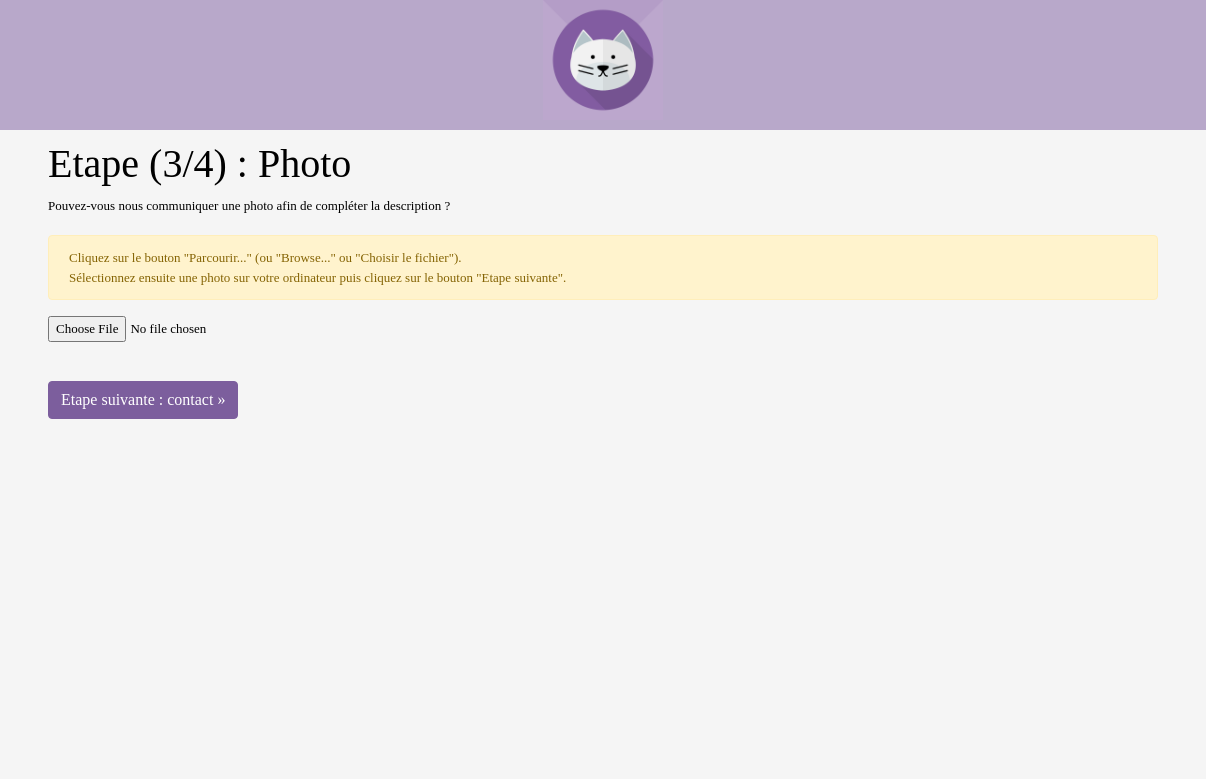scroll, scrollTop: 0, scrollLeft: 0, axis: both 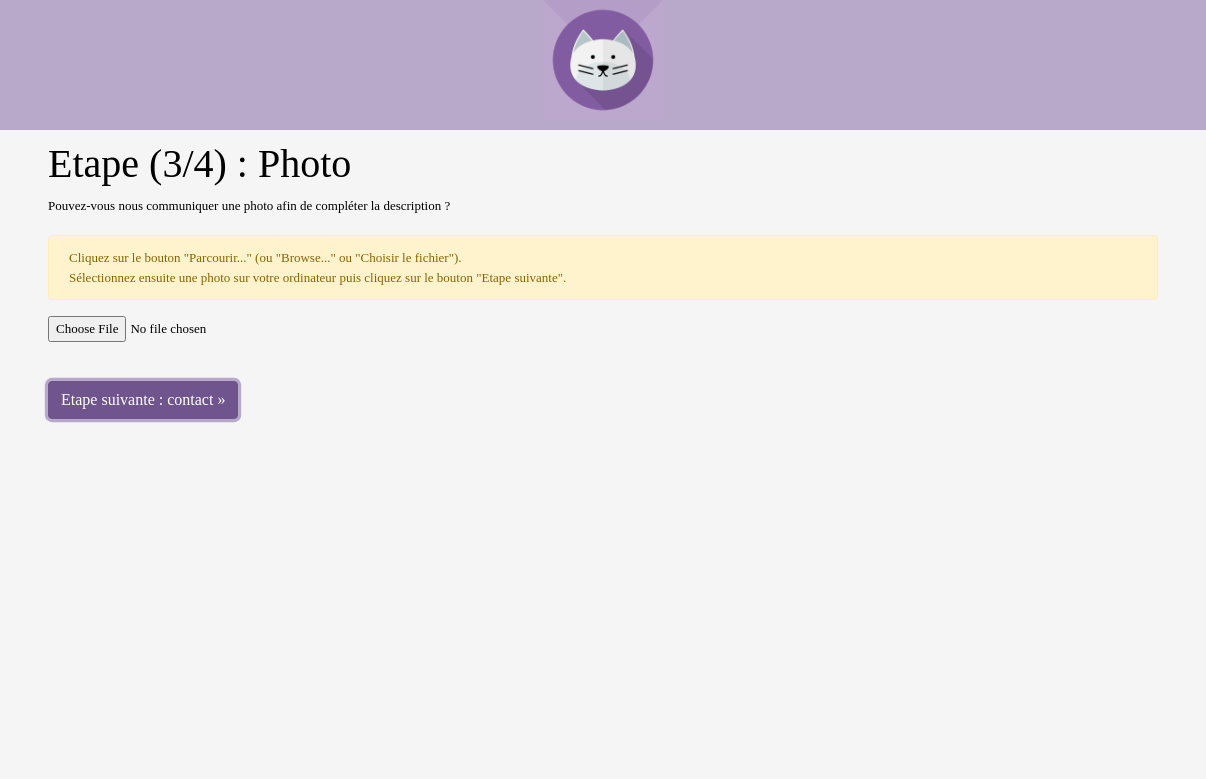 click on "Etape suivante : contact »" at bounding box center (143, 400) 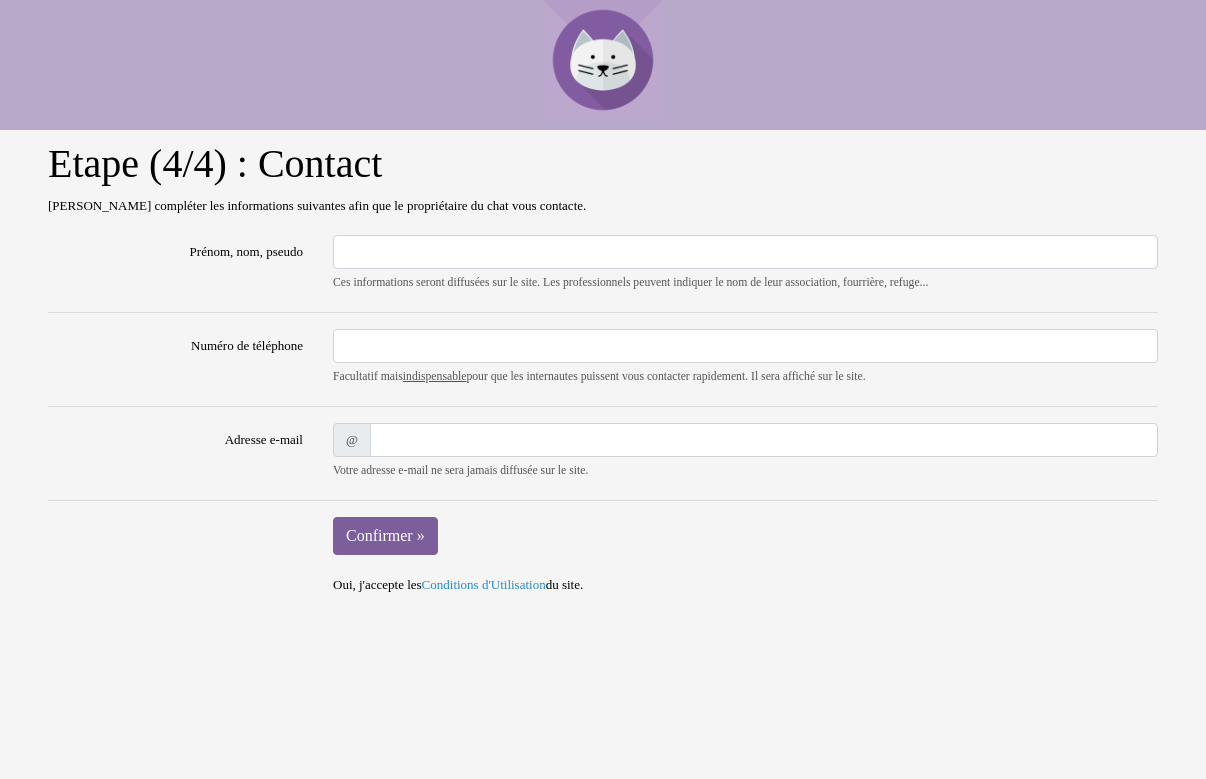 scroll, scrollTop: 0, scrollLeft: 0, axis: both 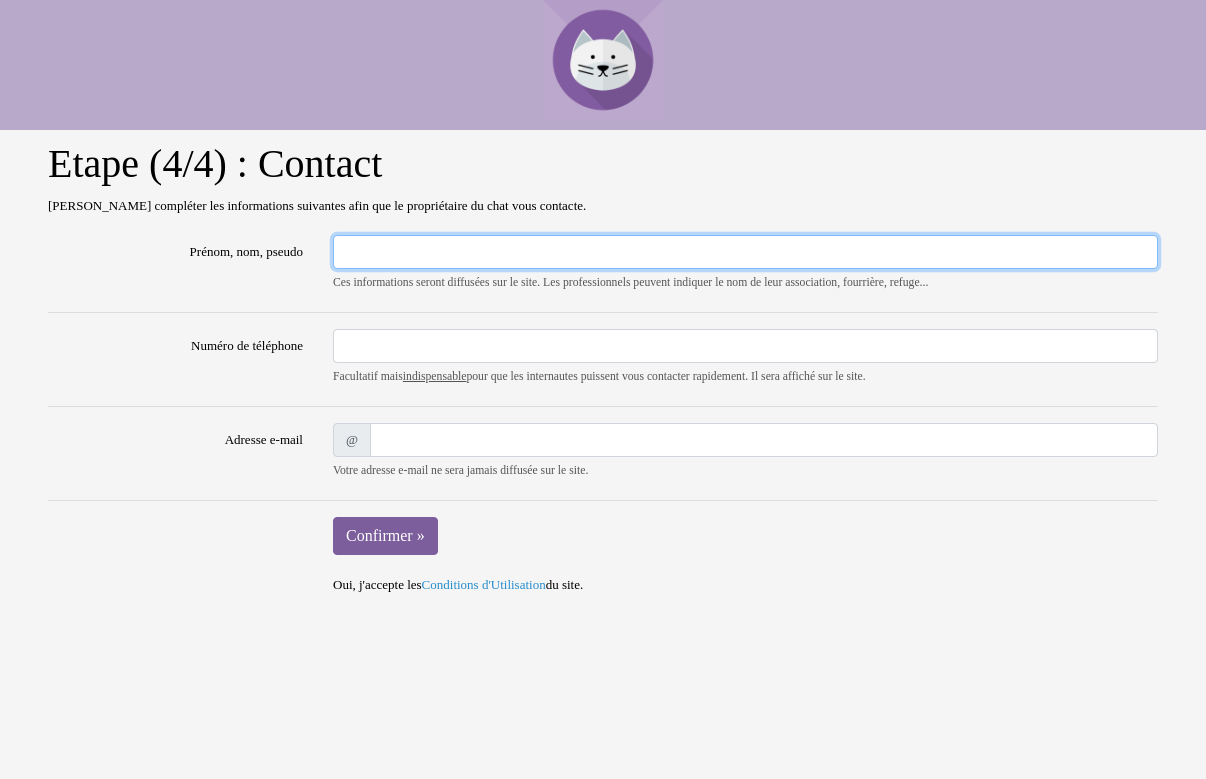 click on "Prénom, nom, pseudo" at bounding box center [745, 252] 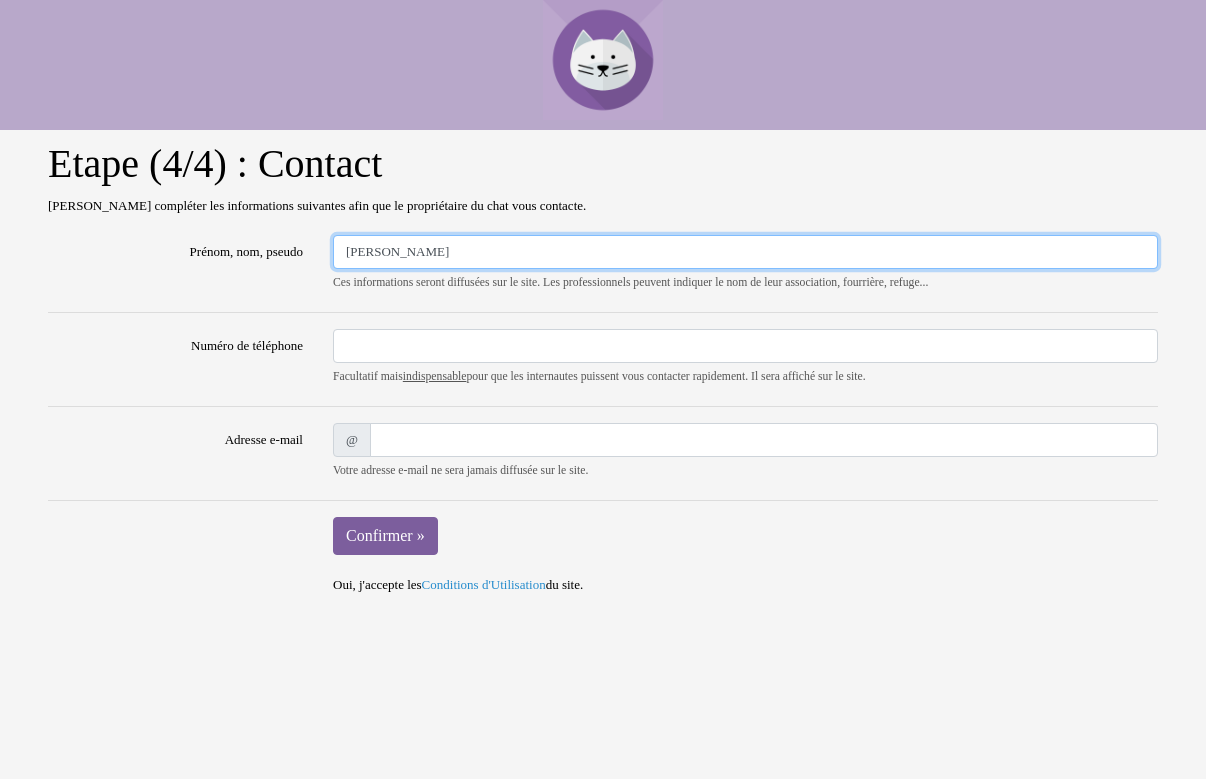 type on "Laurence" 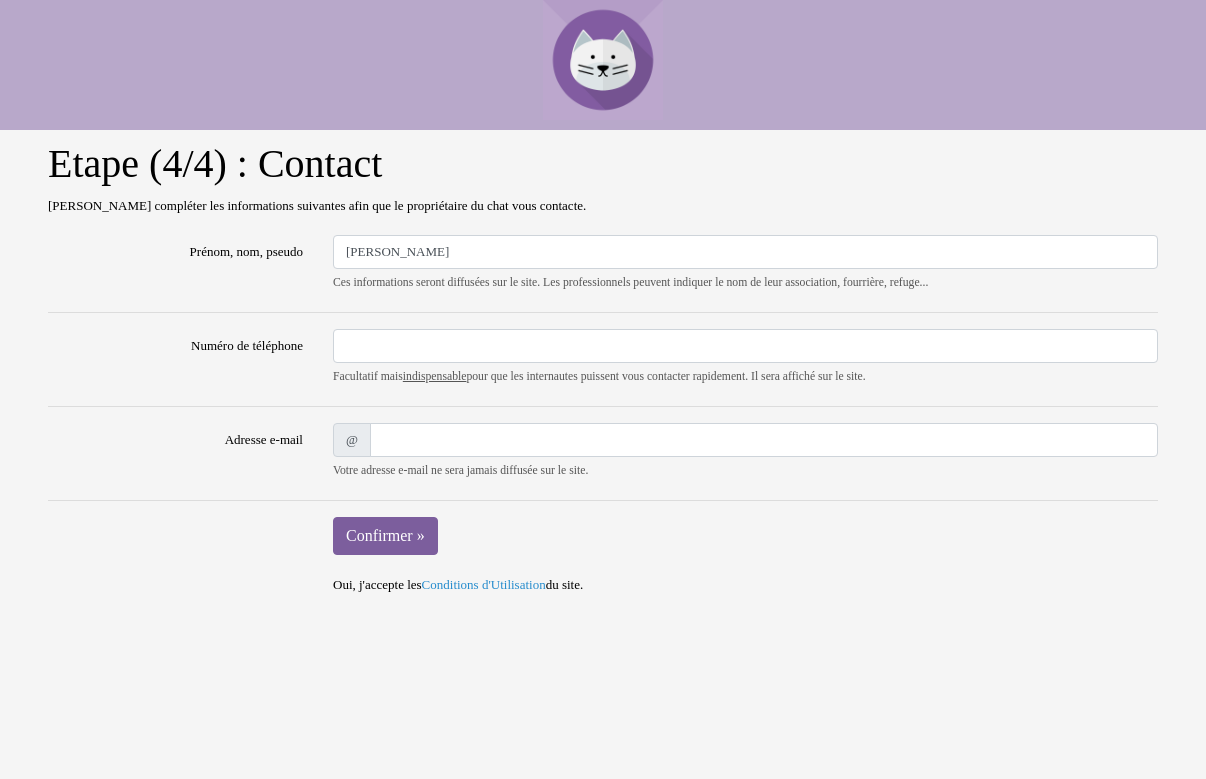 click on "Confirmer »
Oui, j'accepte les  Conditions d'Utilisation  du site." at bounding box center [745, 555] 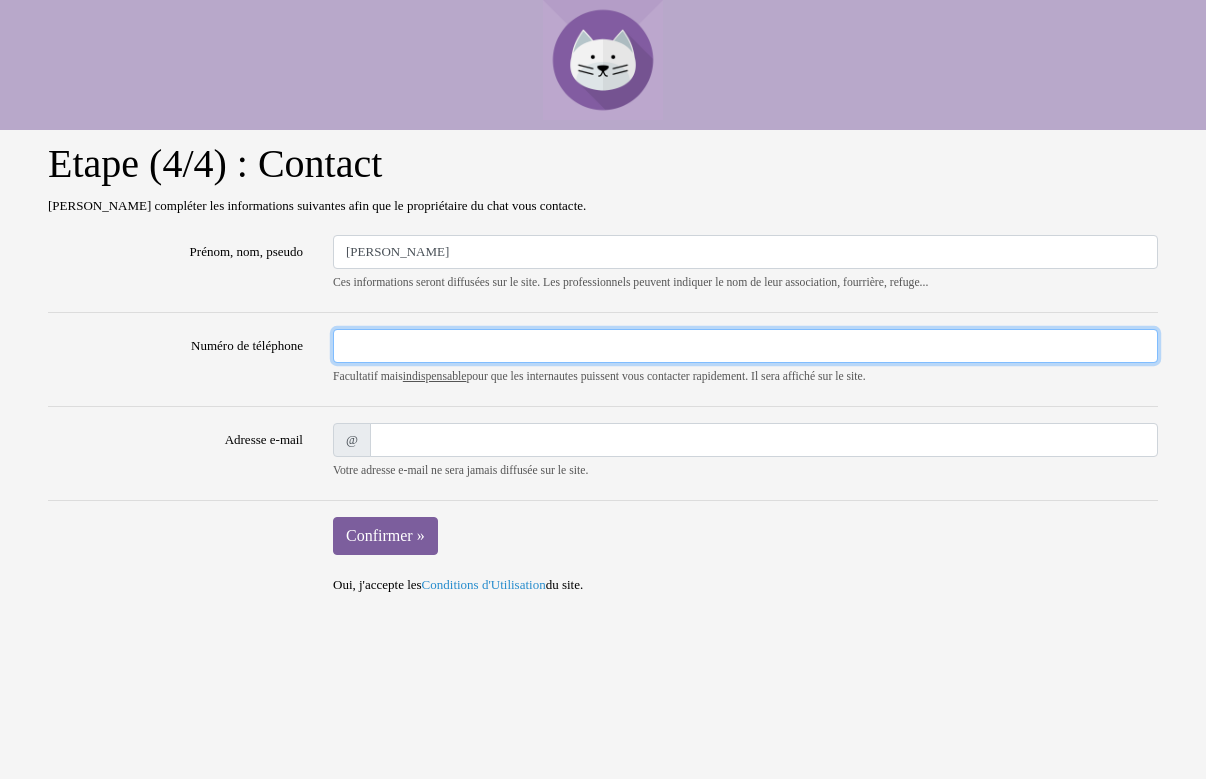 click on "Numéro de téléphone" at bounding box center (745, 346) 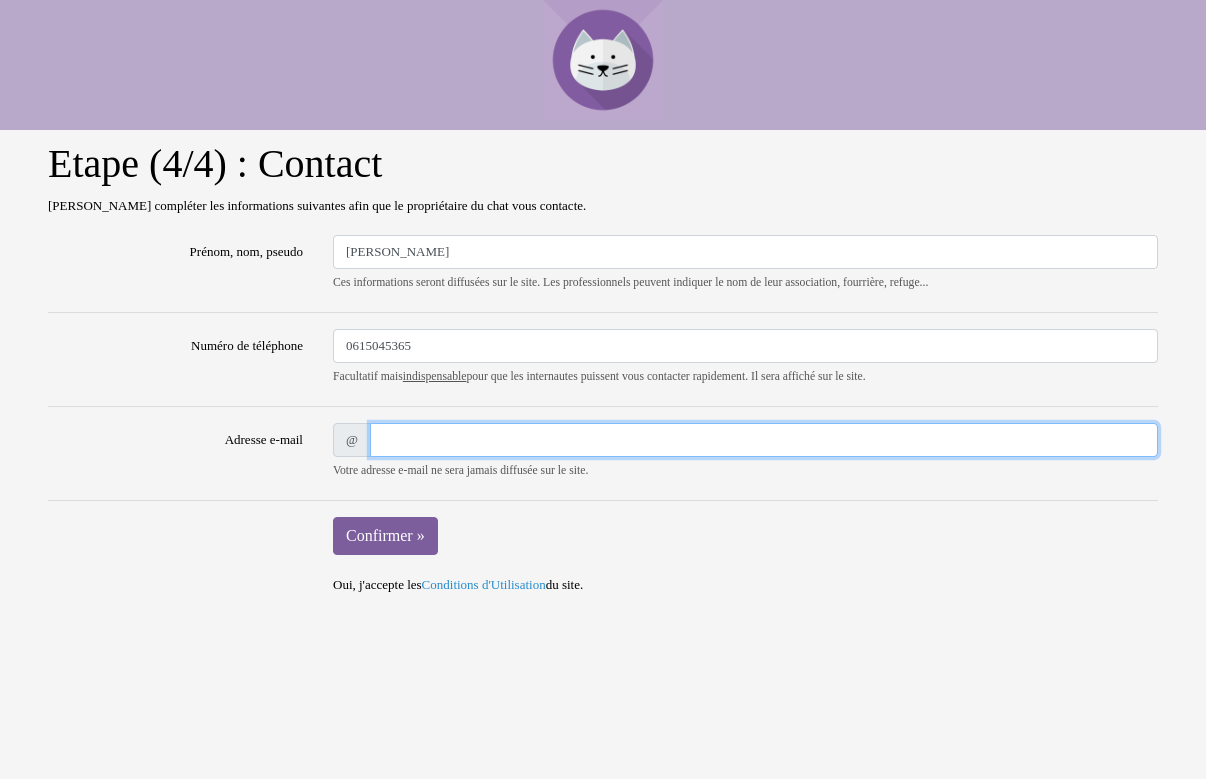 type on "langeardlaurence@yahoo.fr" 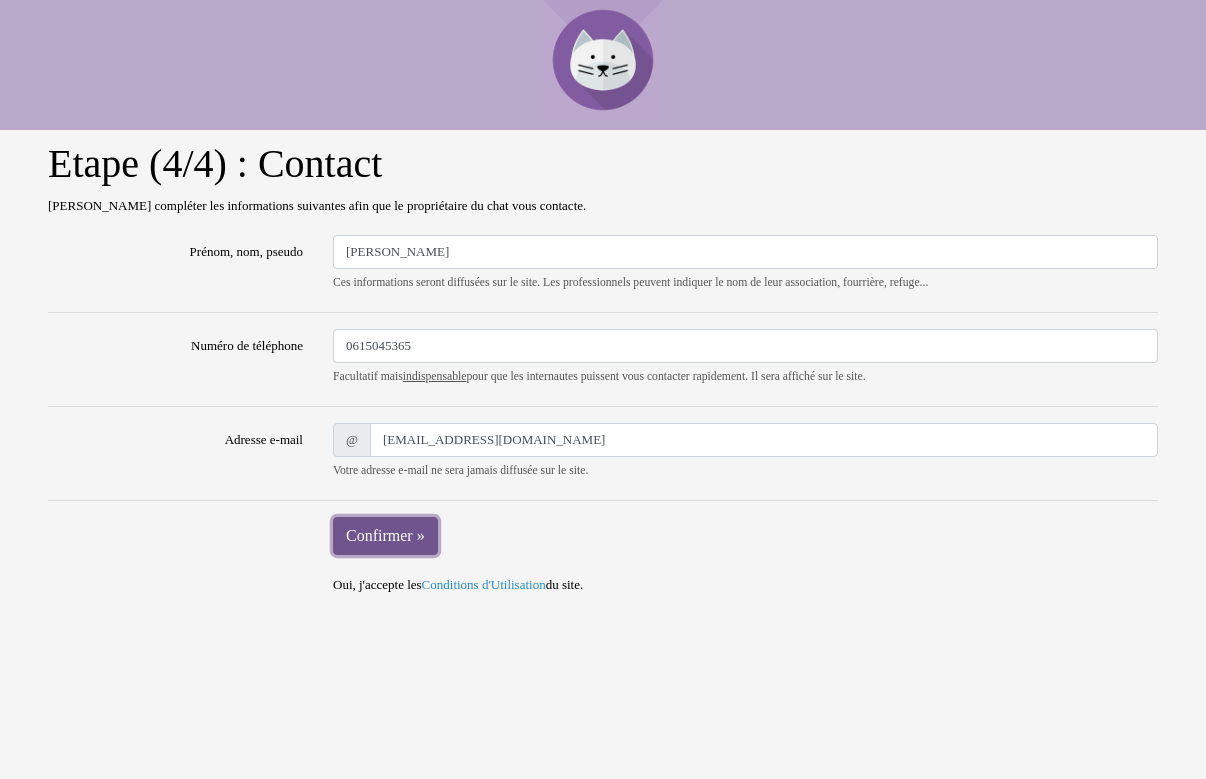 click on "Confirmer »" at bounding box center [385, 536] 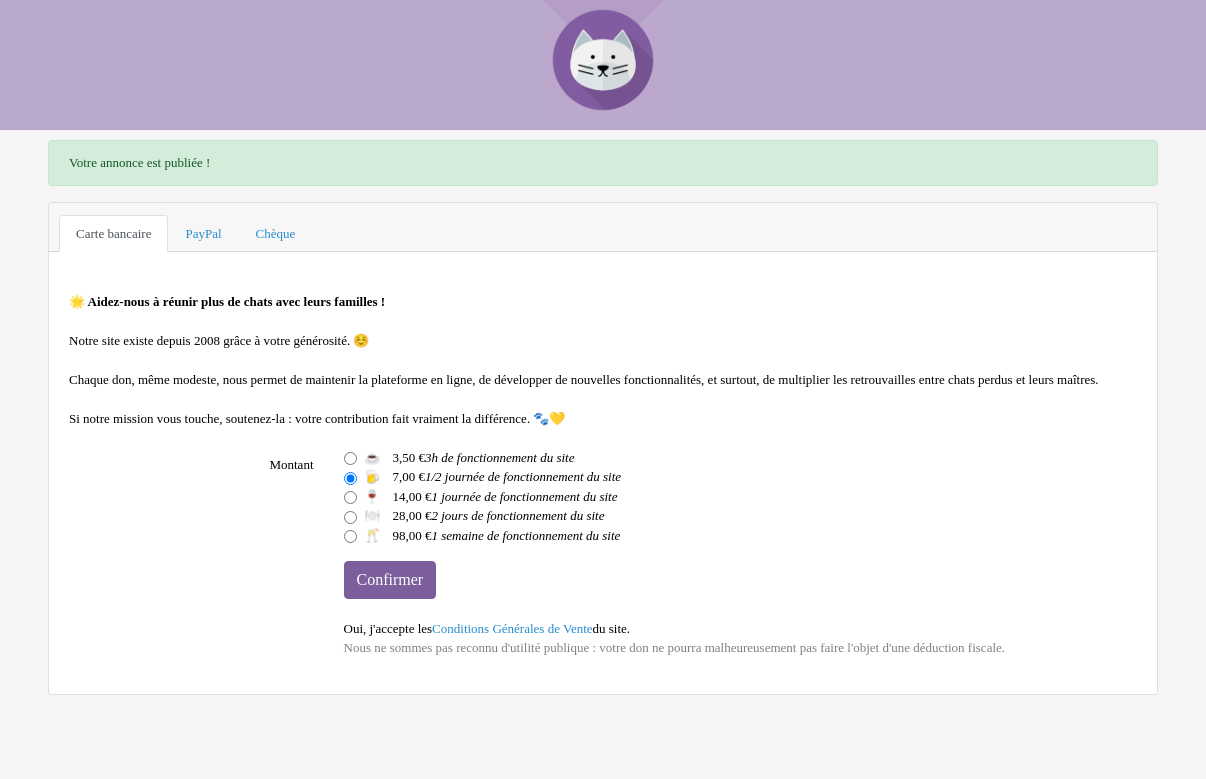 scroll, scrollTop: 0, scrollLeft: 0, axis: both 